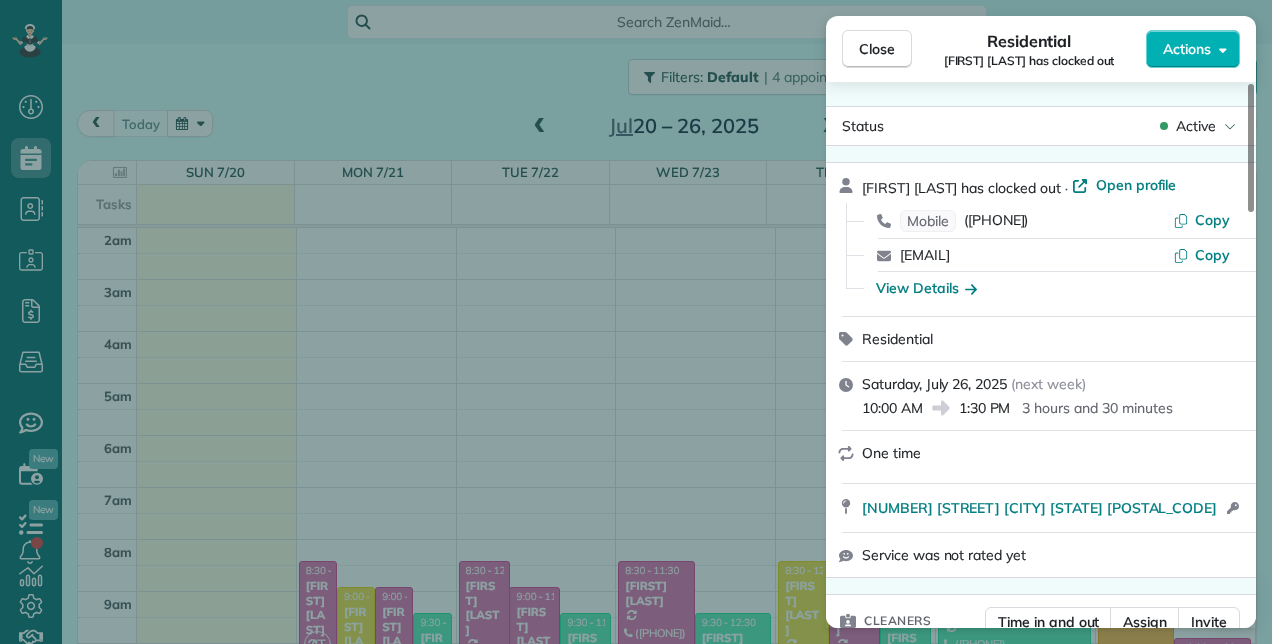 scroll, scrollTop: 0, scrollLeft: 0, axis: both 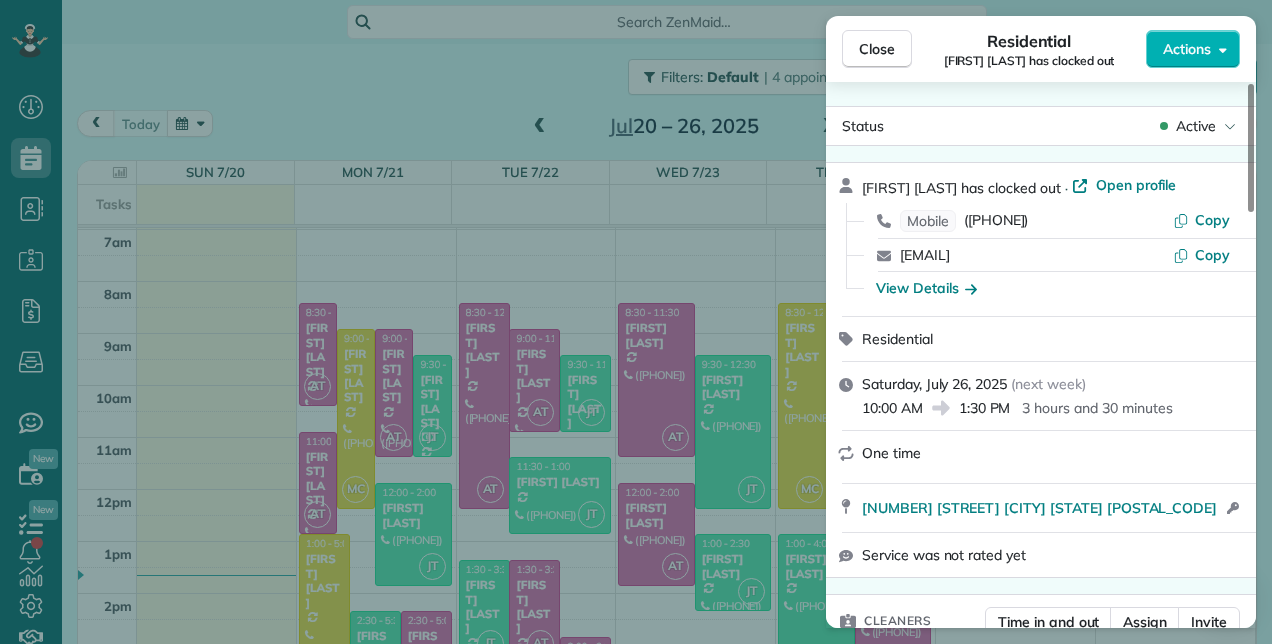 drag, startPoint x: 928, startPoint y: 60, endPoint x: 914, endPoint y: 58, distance: 14.142136 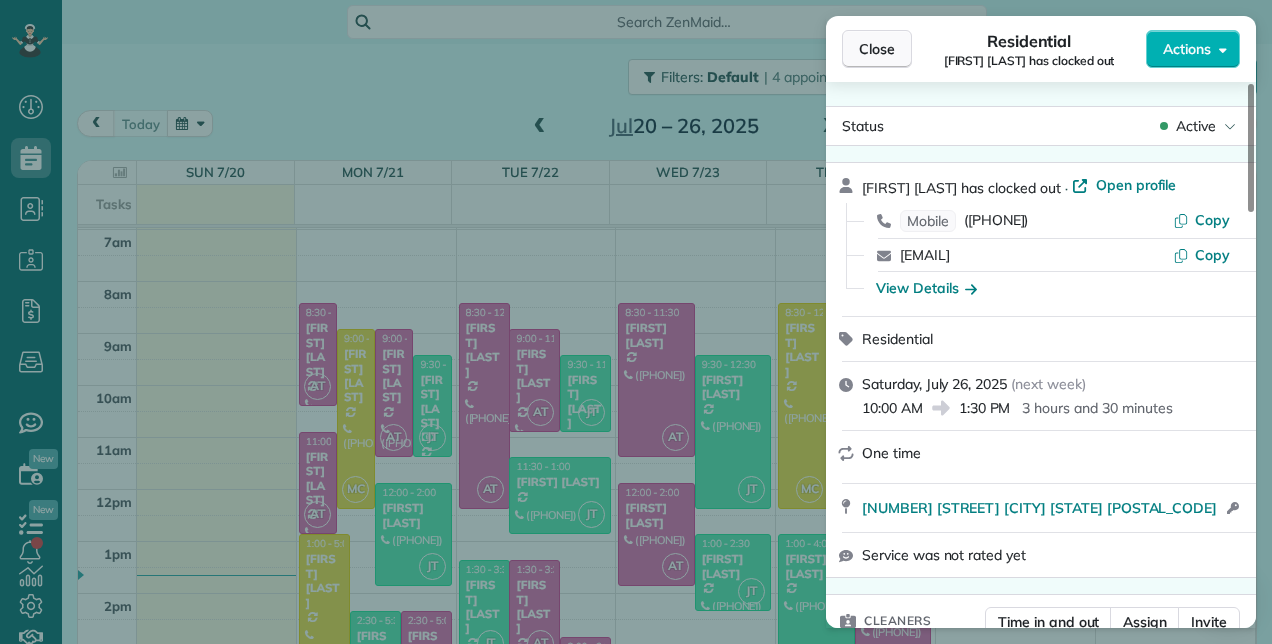 click on "Close" at bounding box center (877, 49) 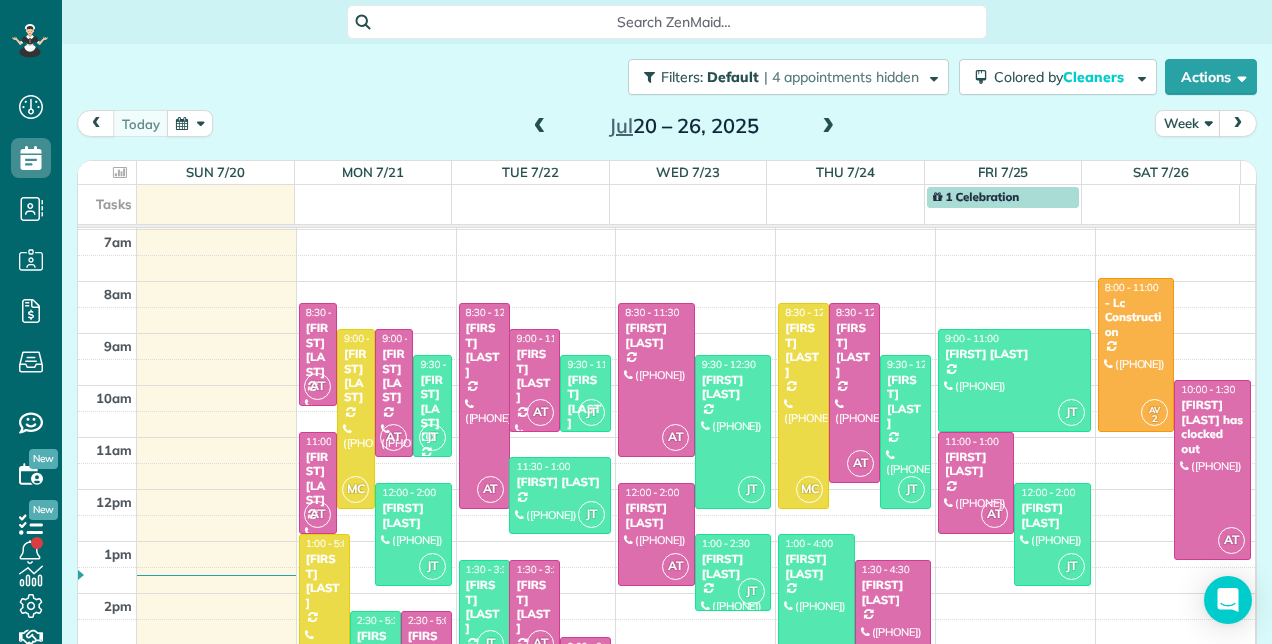 click at bounding box center [828, 127] 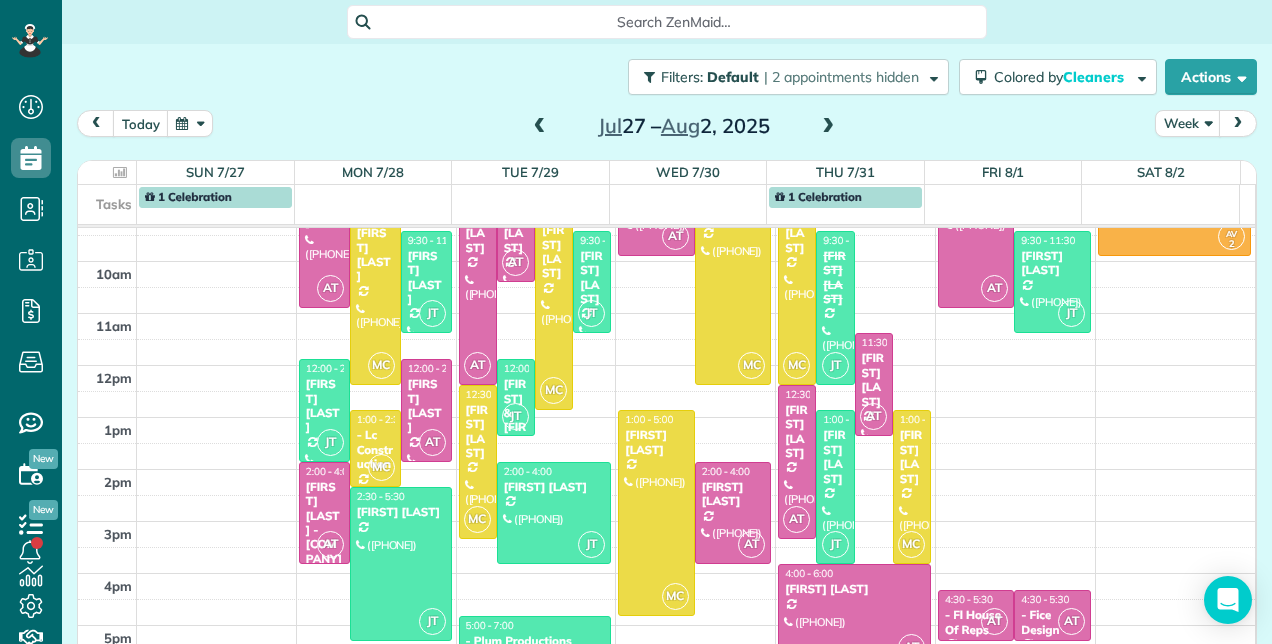 scroll, scrollTop: 448, scrollLeft: 0, axis: vertical 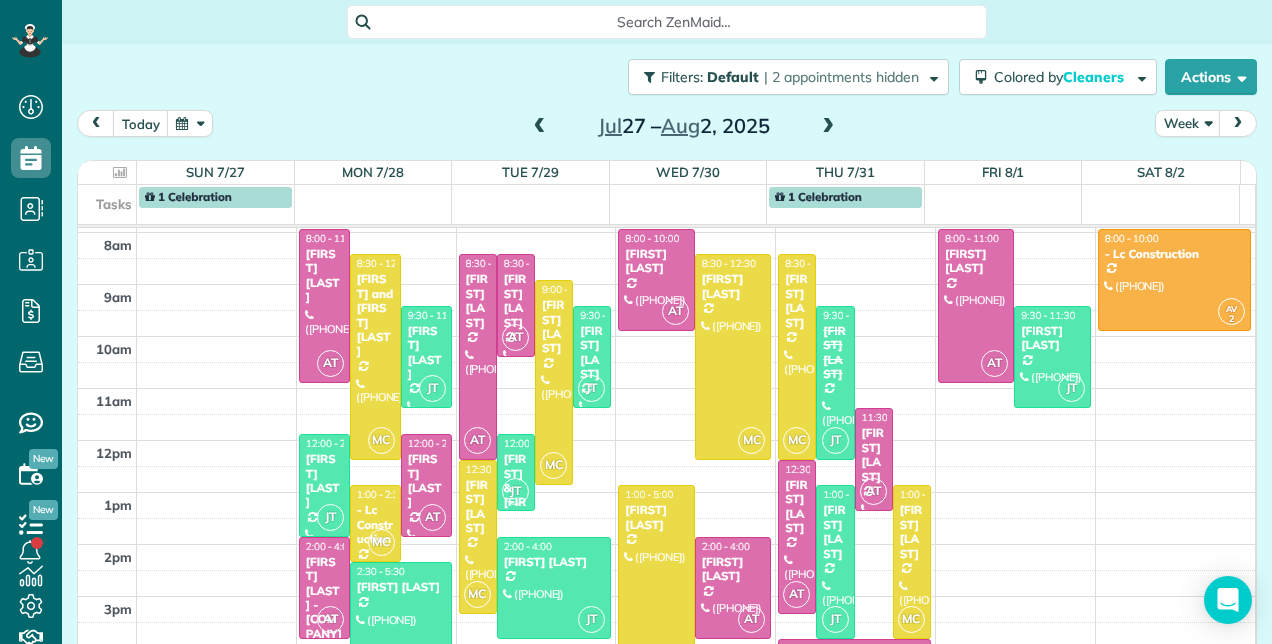 click at bounding box center [828, 127] 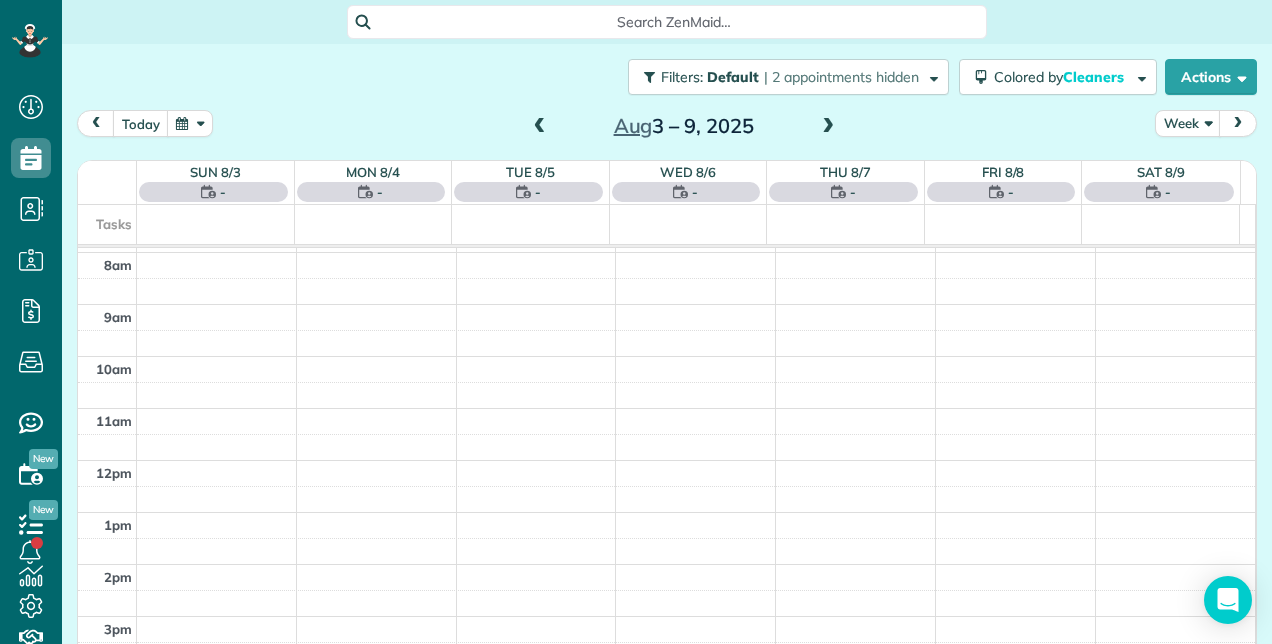 scroll, scrollTop: 258, scrollLeft: 0, axis: vertical 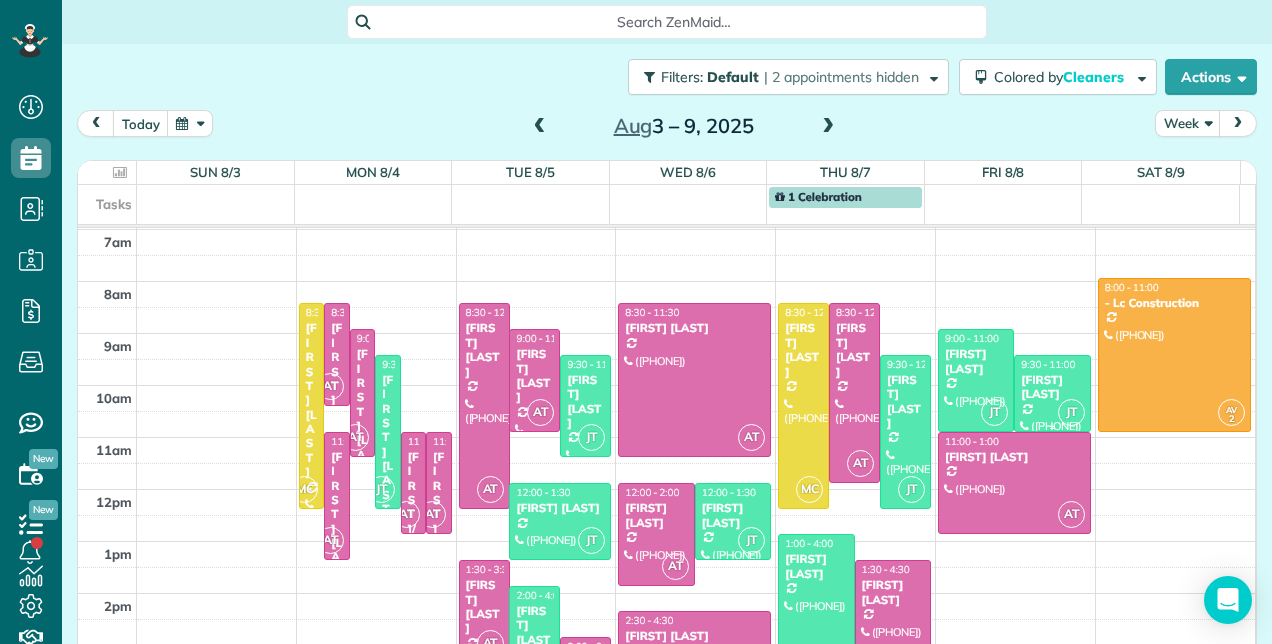 click on "9:30 - 11:00" at bounding box center (1048, 364) 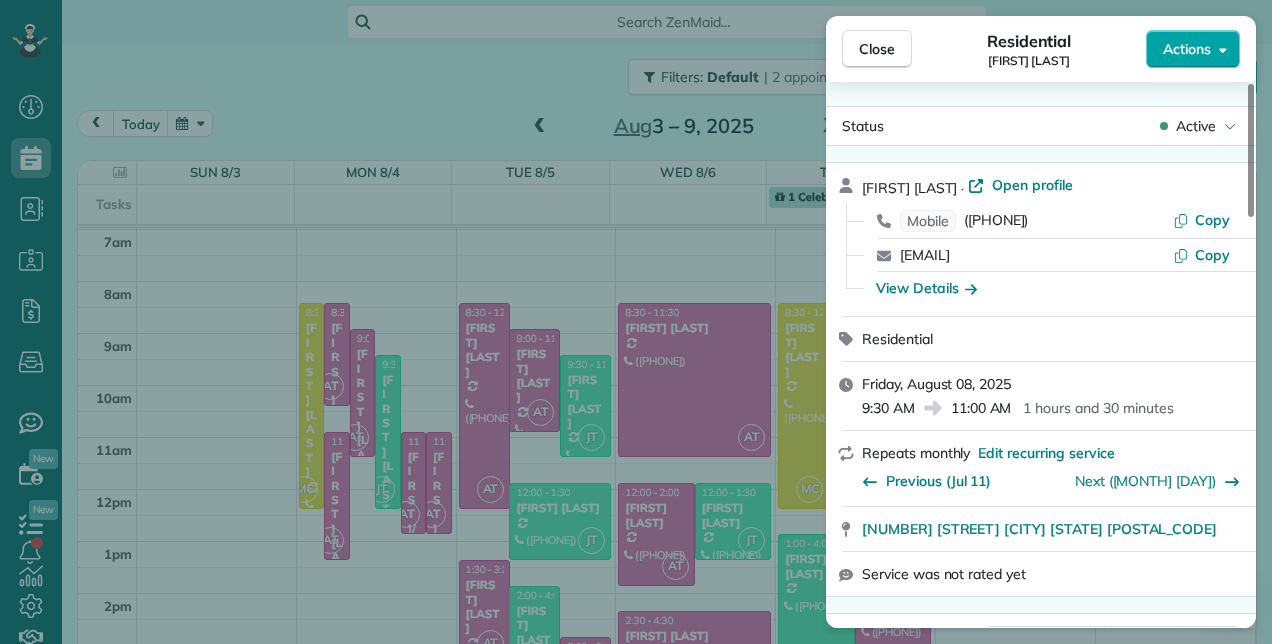 click on "Actions" at bounding box center [1187, 49] 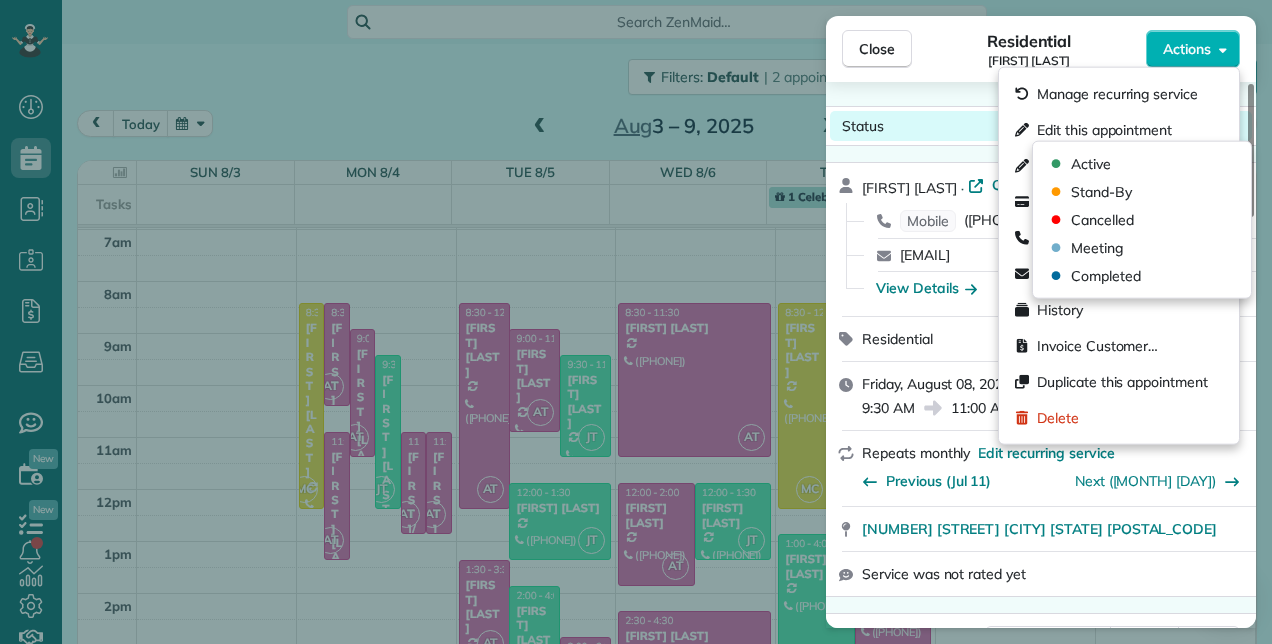 click on "Status Active" at bounding box center (1041, 126) 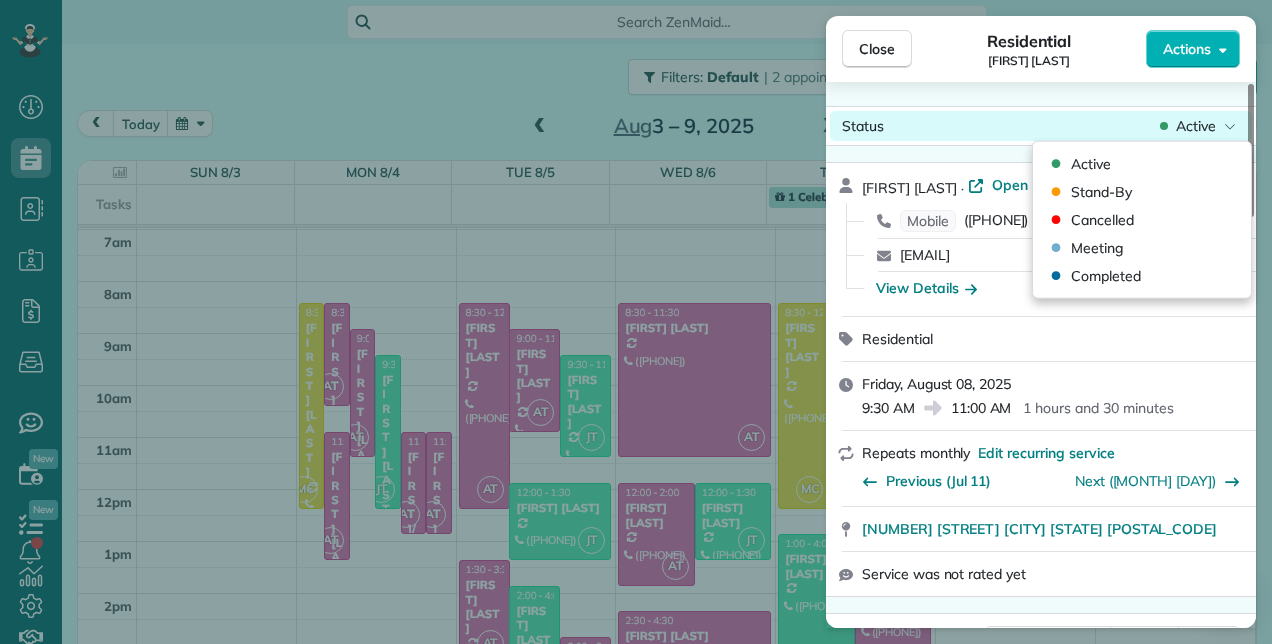 click on "Status Active" at bounding box center [1041, 126] 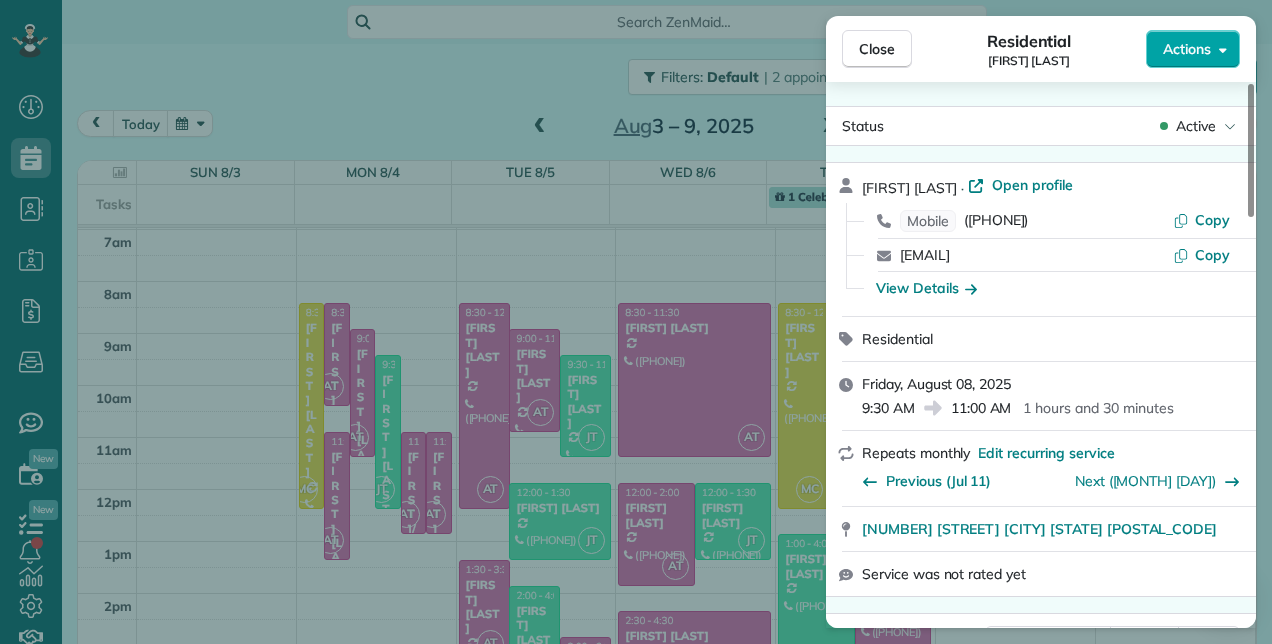 click on "Actions" at bounding box center [1193, 49] 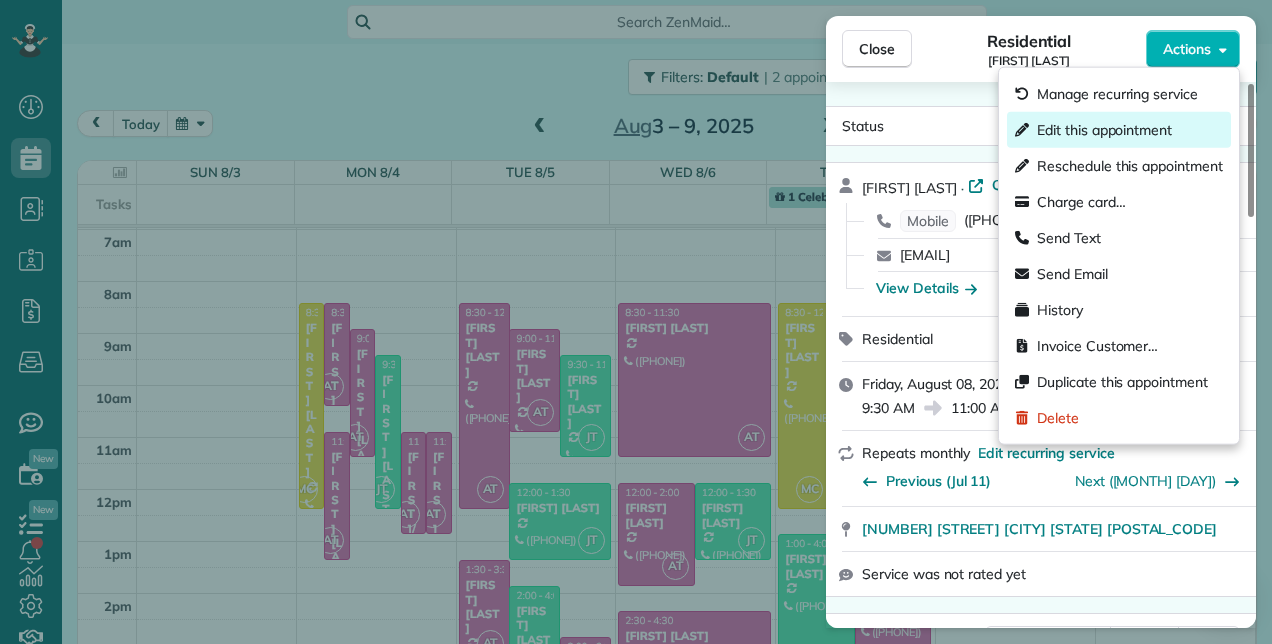 click on "Edit this appointment" at bounding box center [1104, 130] 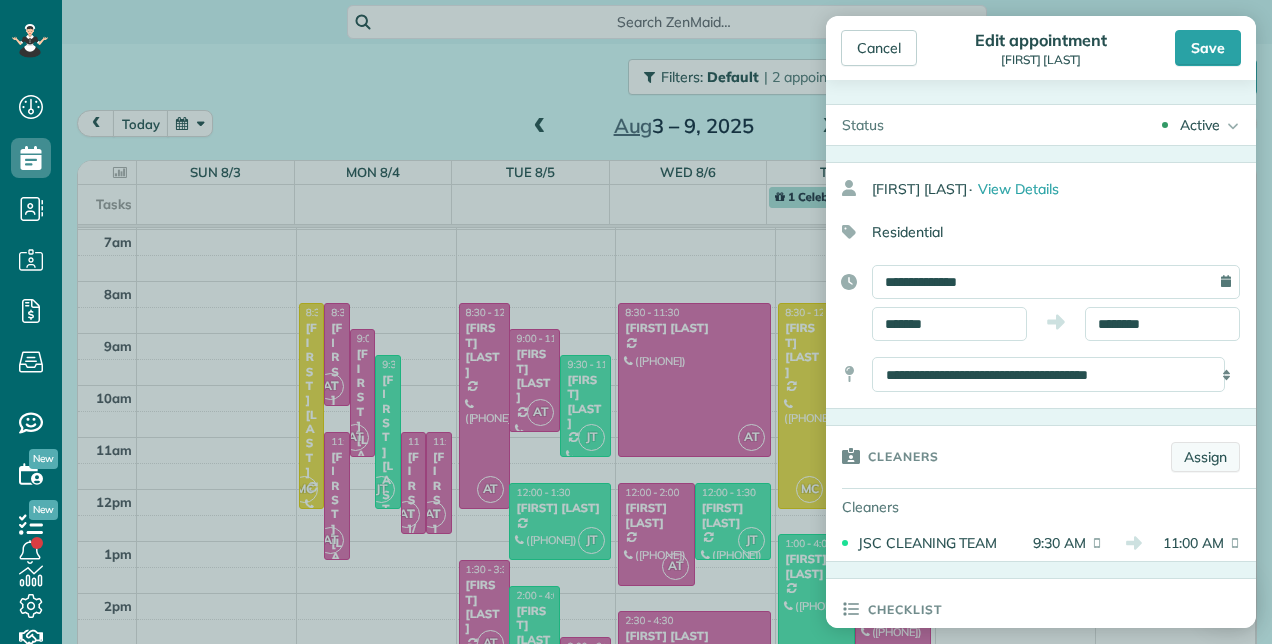 click on "Assign" at bounding box center [1205, 457] 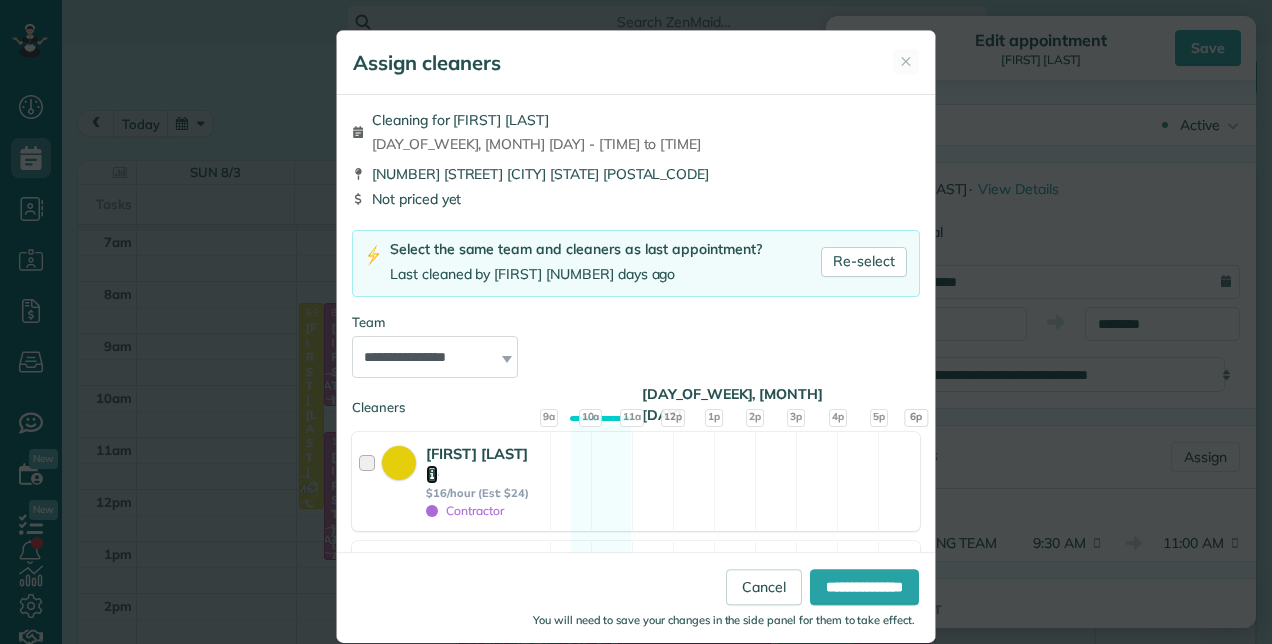 click at bounding box center (432, 474) 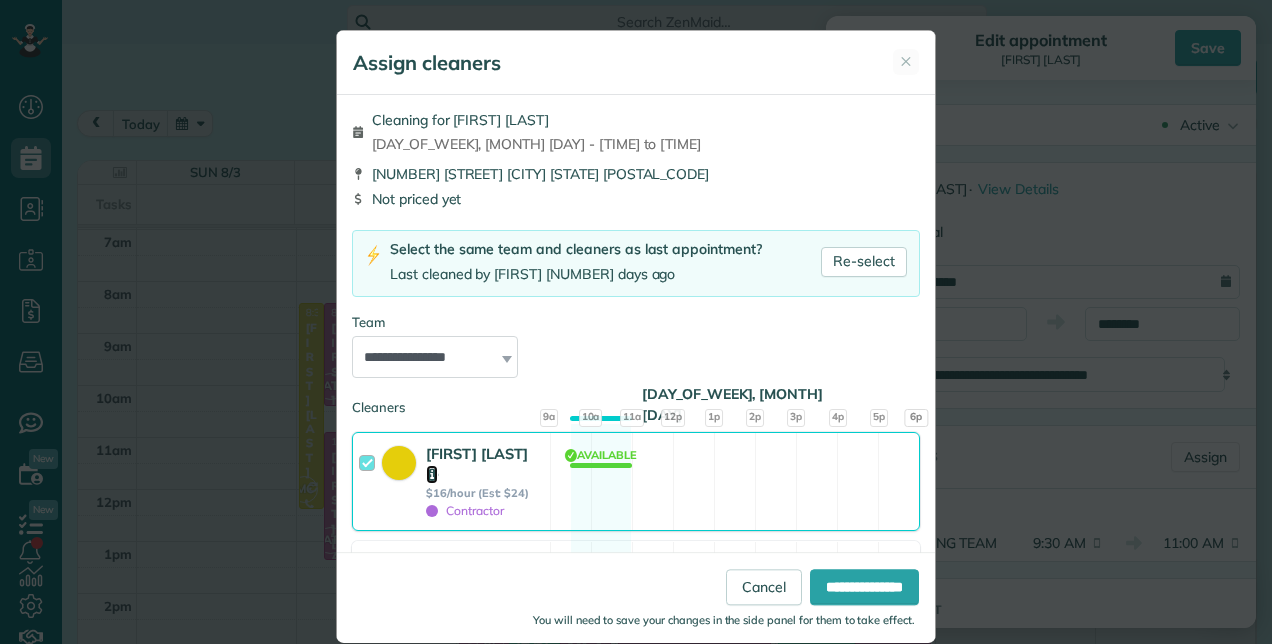 scroll, scrollTop: 300, scrollLeft: 0, axis: vertical 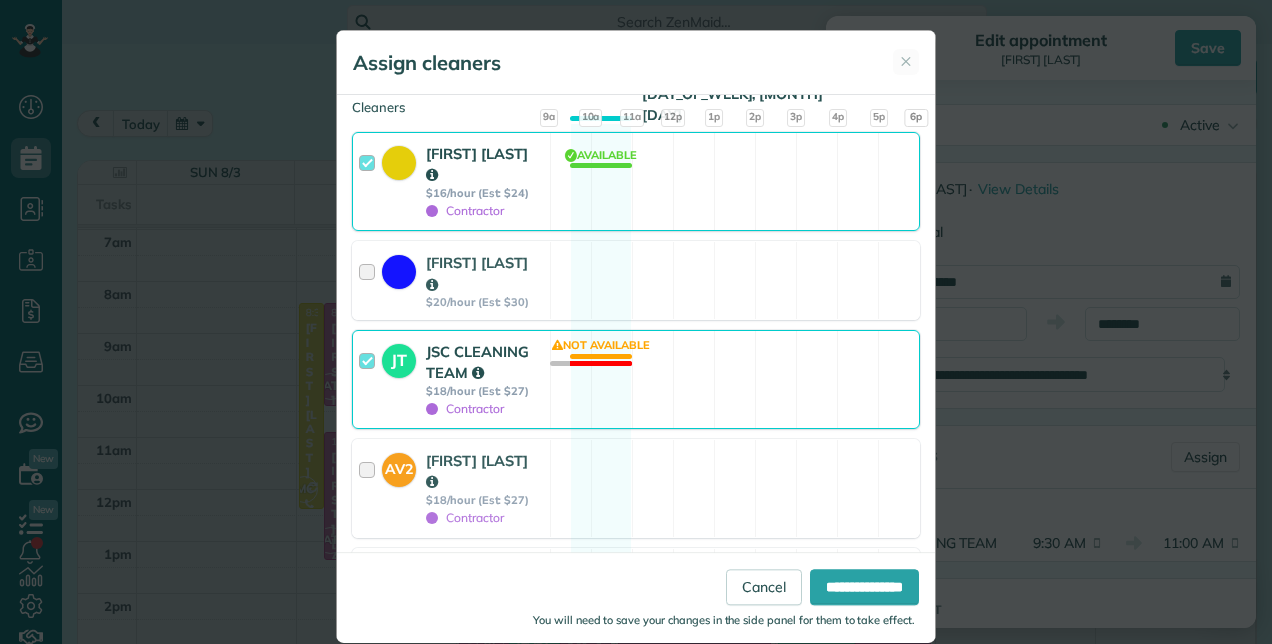 click on "JSC CLEANING TEAM" at bounding box center [477, 362] 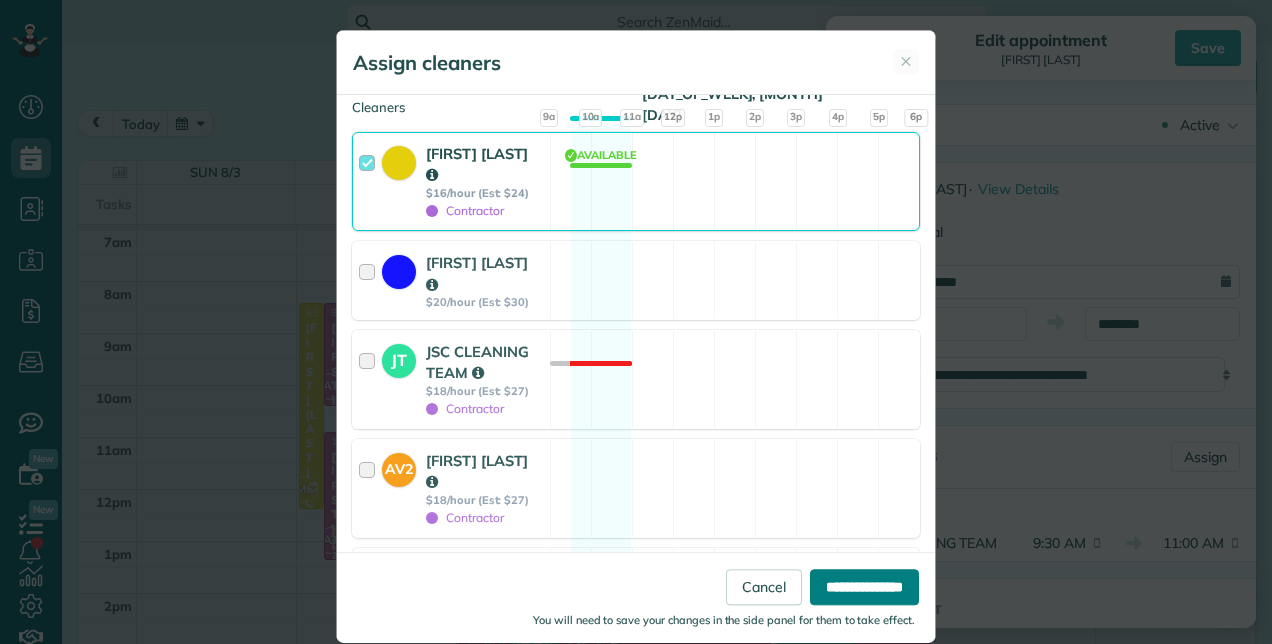 click on "**********" at bounding box center [864, 587] 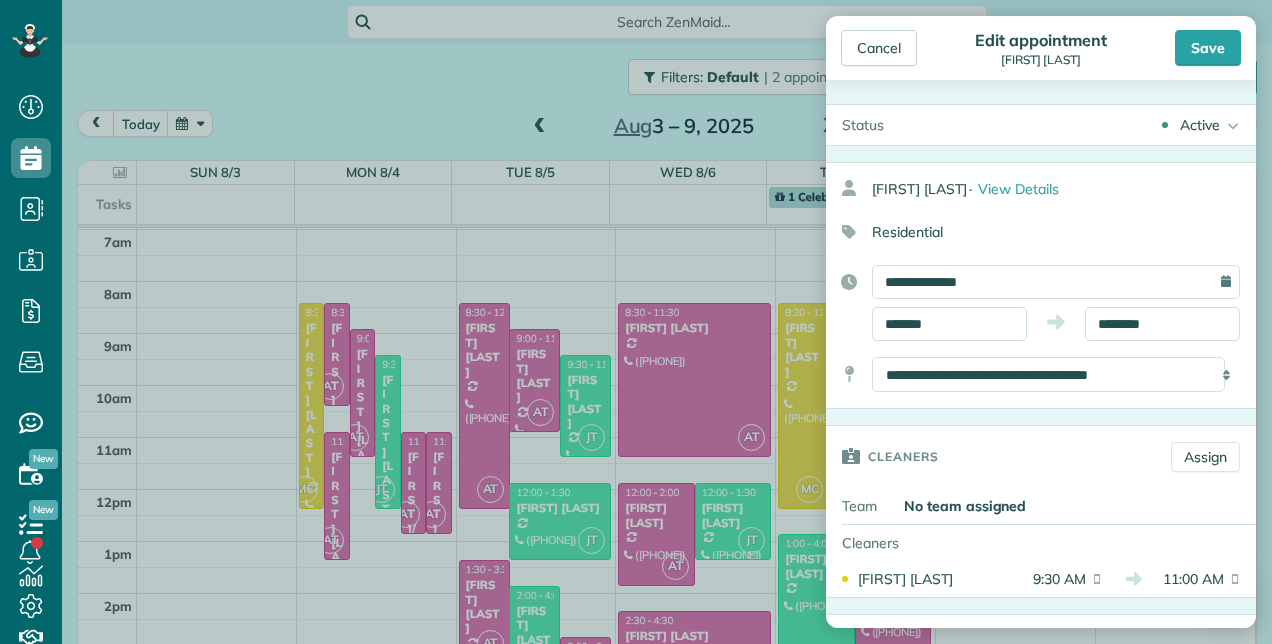 click on "Save" at bounding box center [1208, 48] 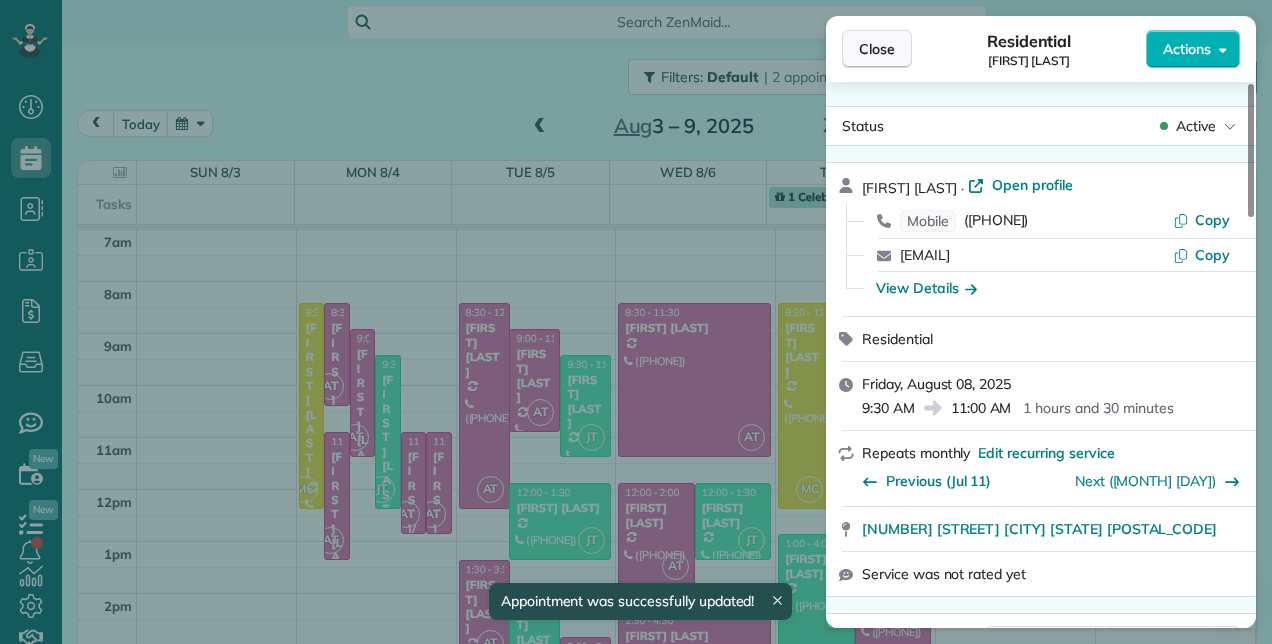 click on "Close" at bounding box center (877, 49) 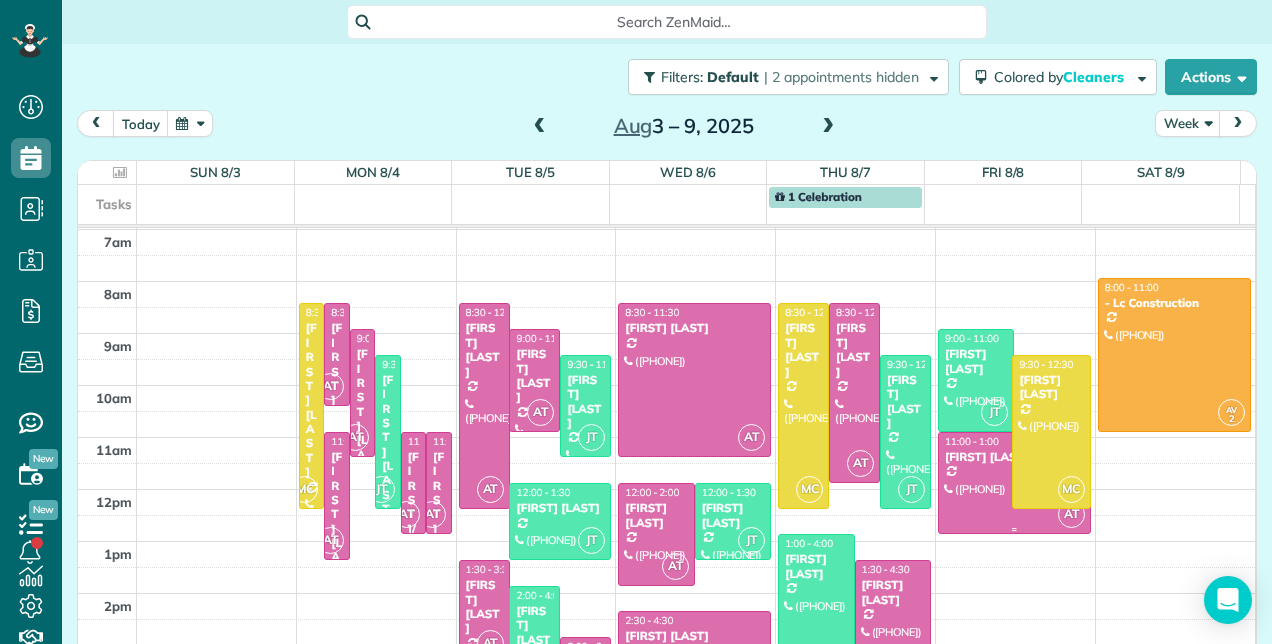 drag, startPoint x: 1036, startPoint y: 429, endPoint x: 1040, endPoint y: 500, distance: 71.11259 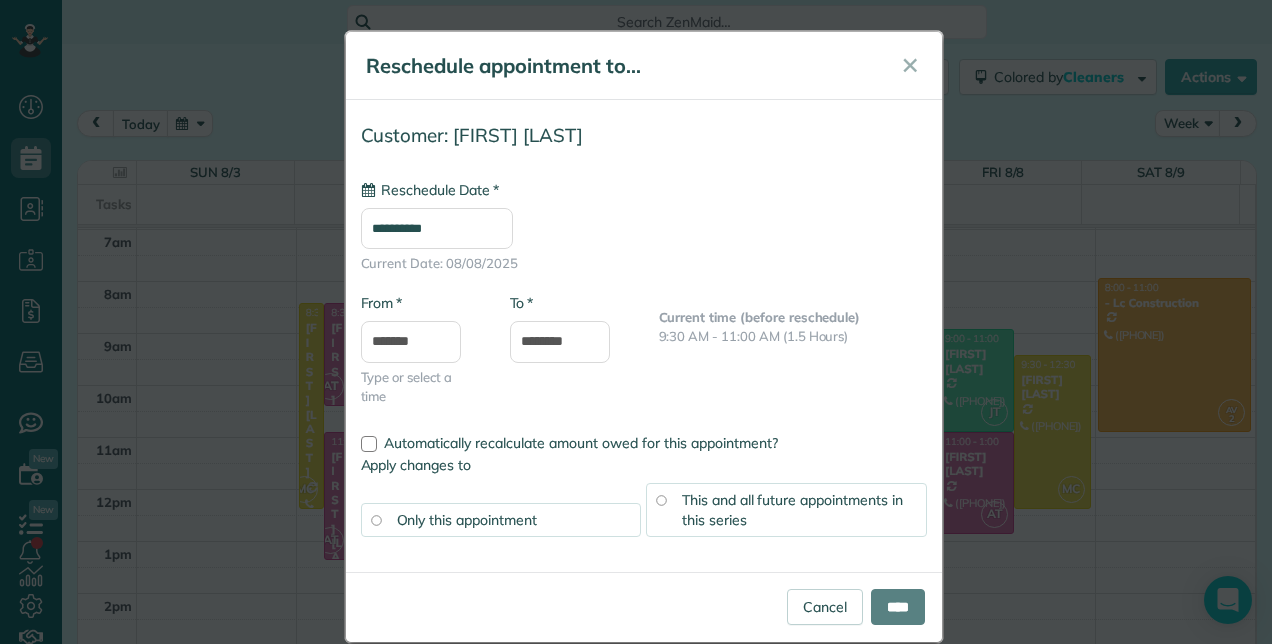 type on "**********" 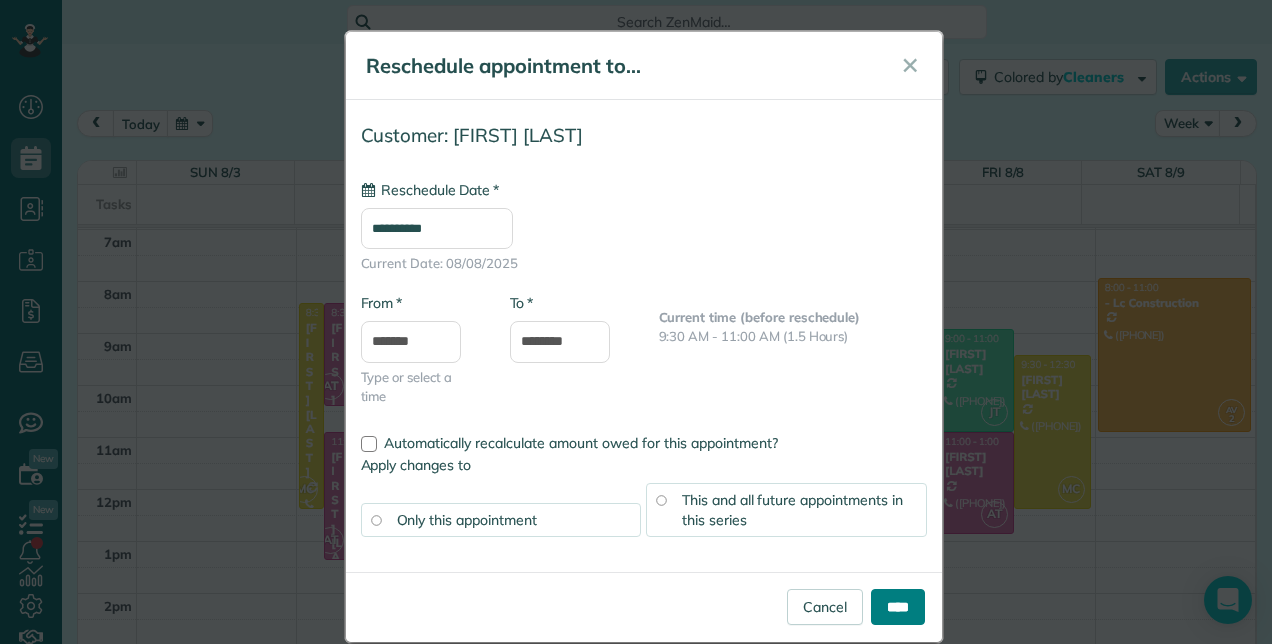 click on "****" at bounding box center [898, 607] 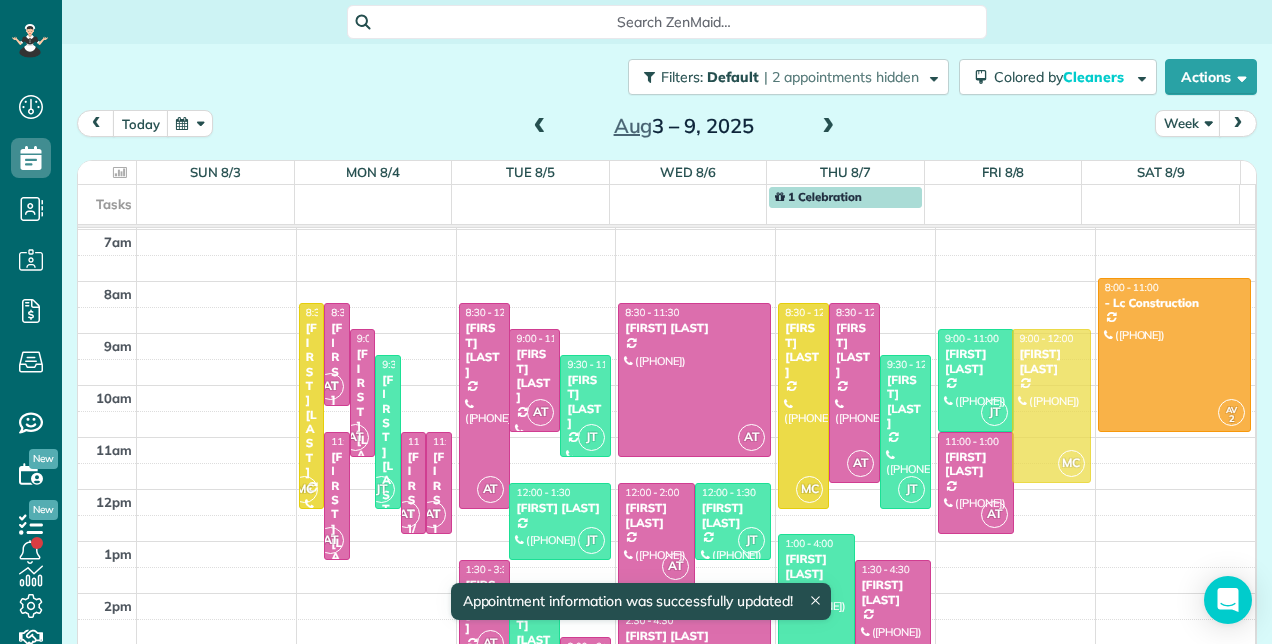 drag, startPoint x: 1017, startPoint y: 390, endPoint x: 1021, endPoint y: 365, distance: 25.317978 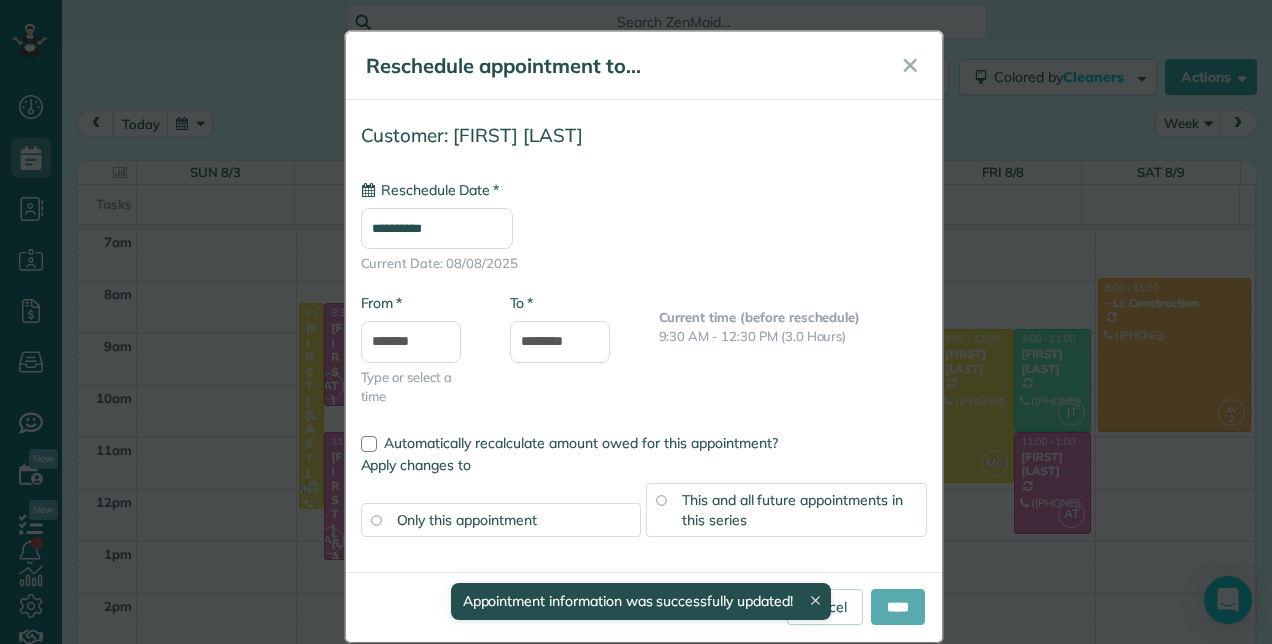type on "**********" 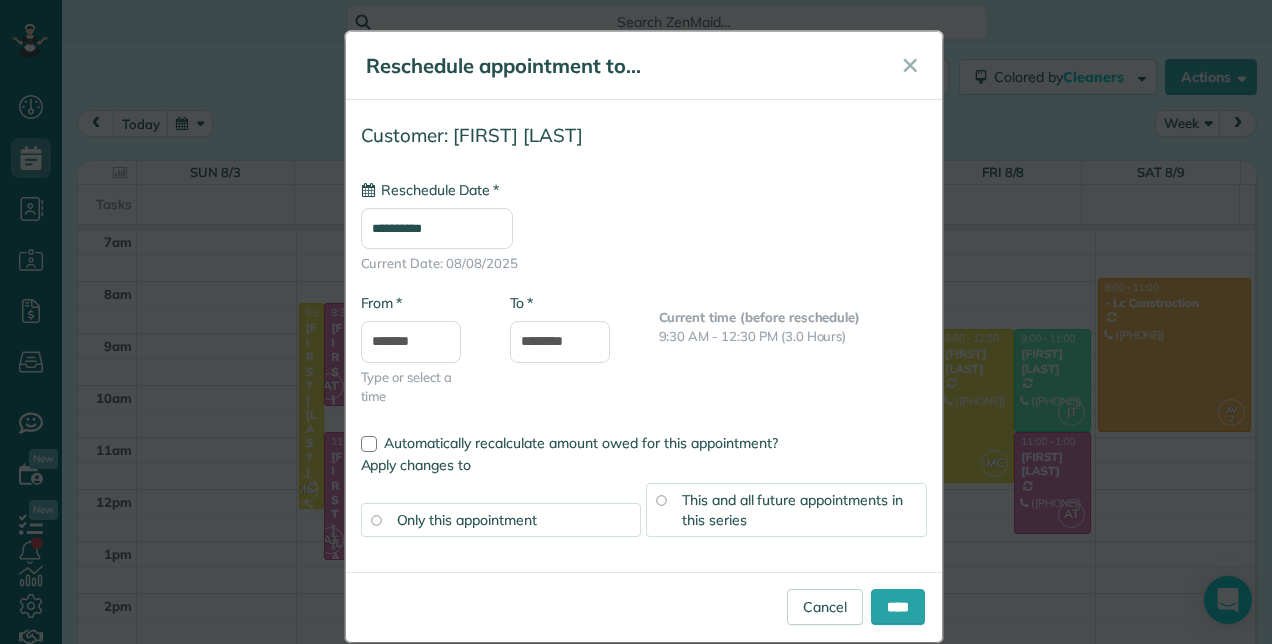 click on "This and all future appointments in this series" at bounding box center [792, 510] 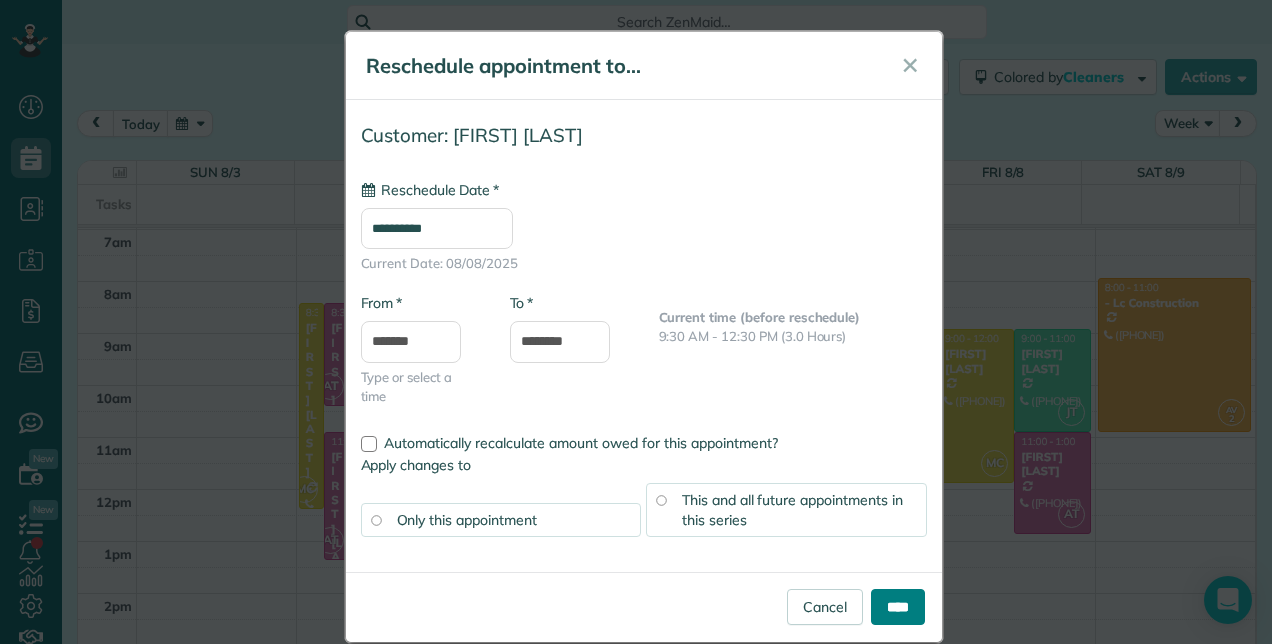 click on "****" at bounding box center [898, 607] 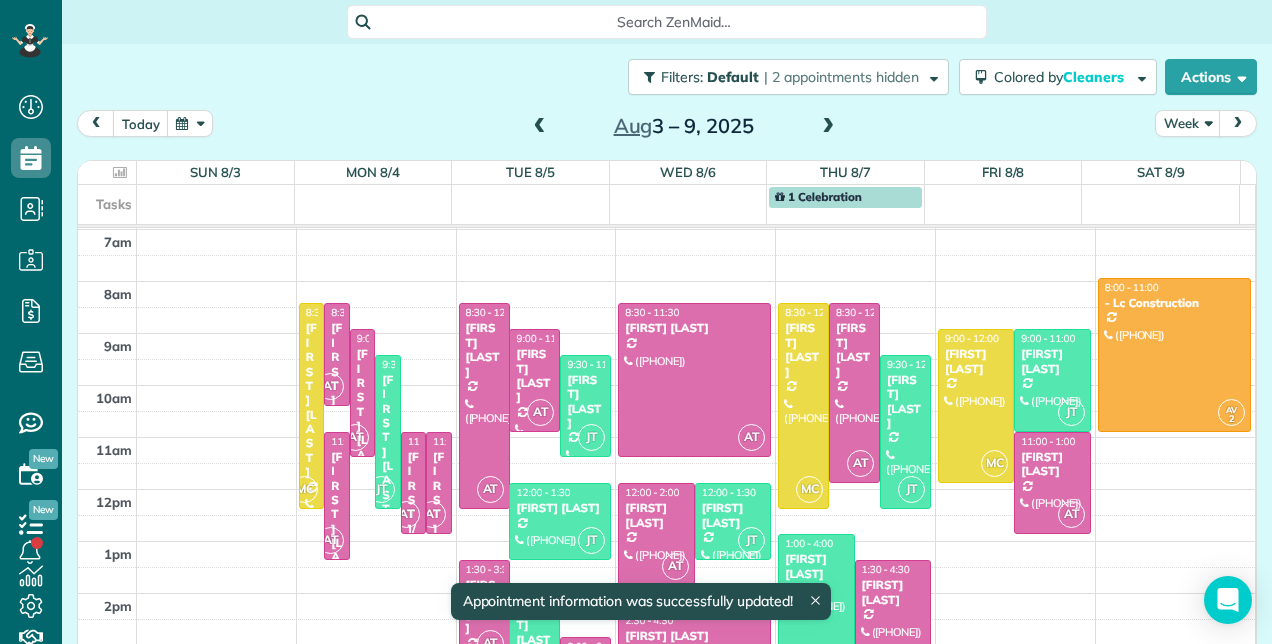 click at bounding box center (540, 127) 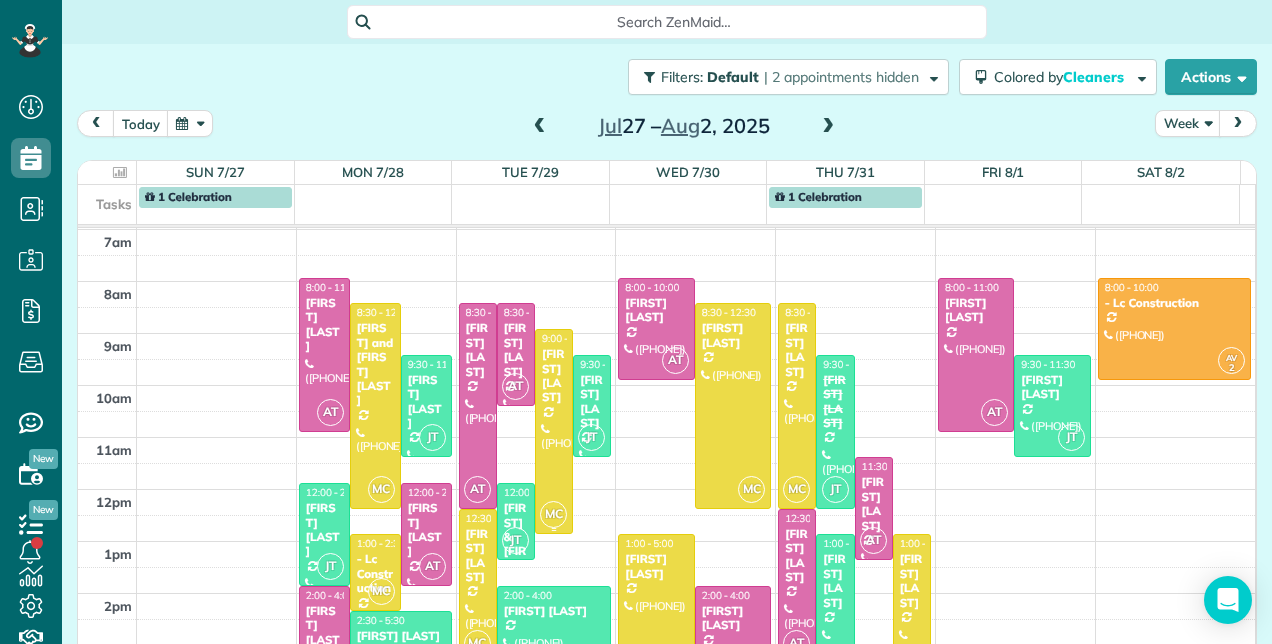 click on "Suzanne Aloi" at bounding box center [554, 376] 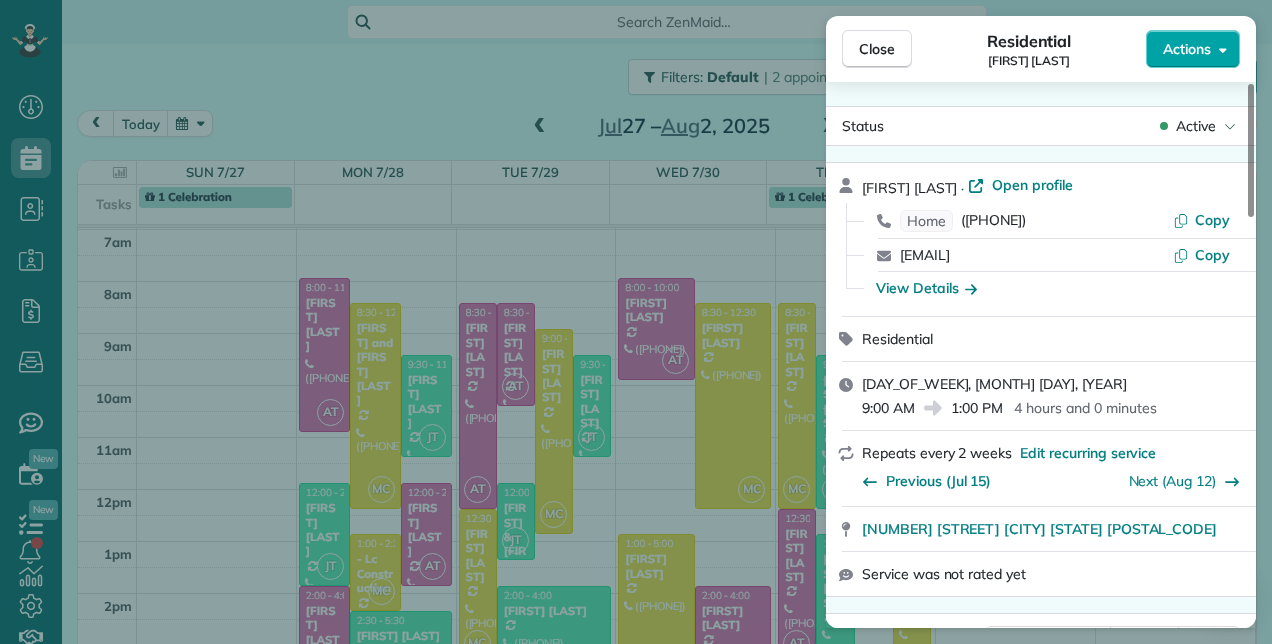 click on "Actions" at bounding box center [1193, 49] 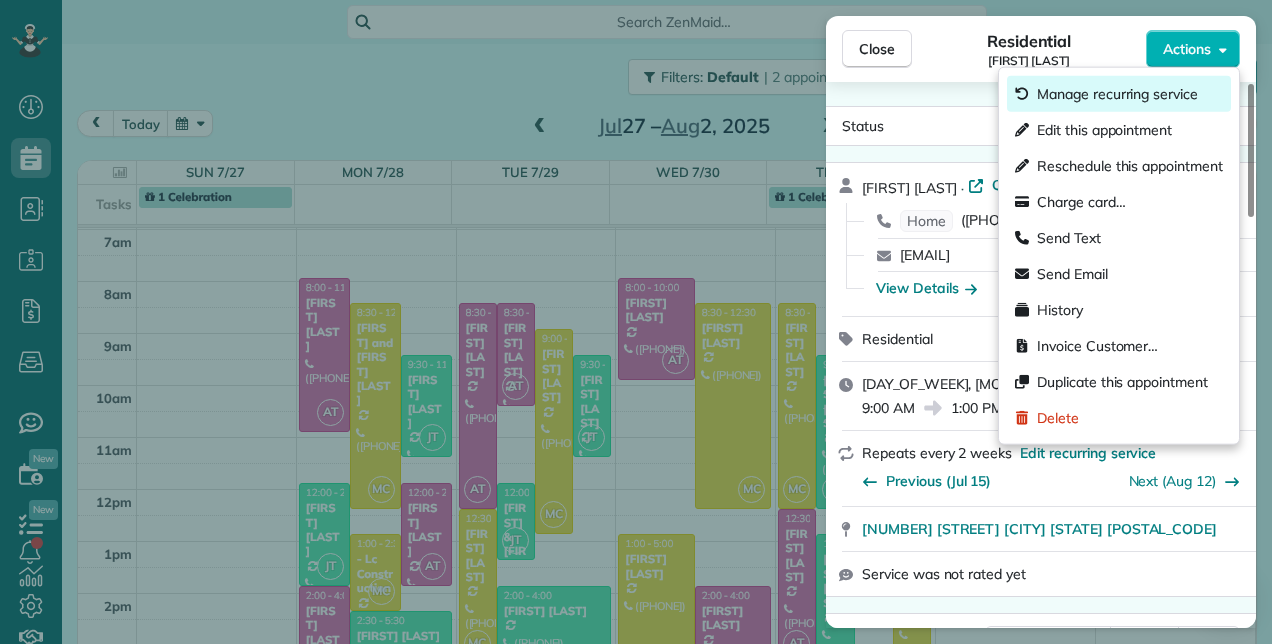 click on "Manage recurring service" at bounding box center [1117, 94] 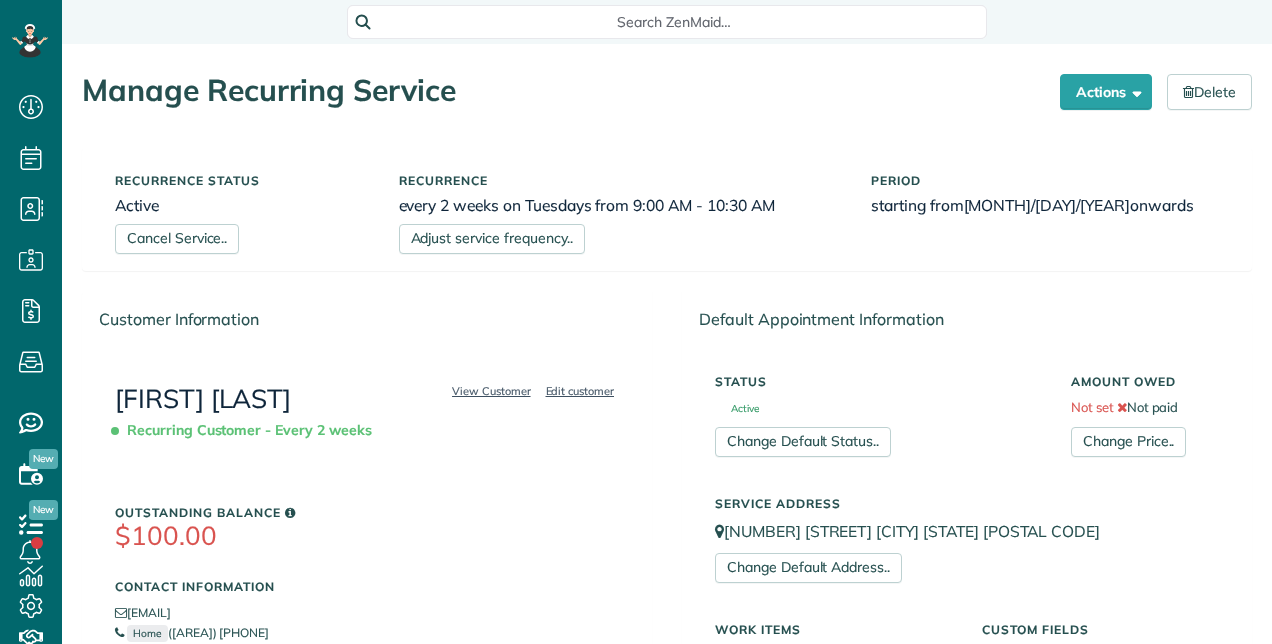 scroll, scrollTop: 0, scrollLeft: 0, axis: both 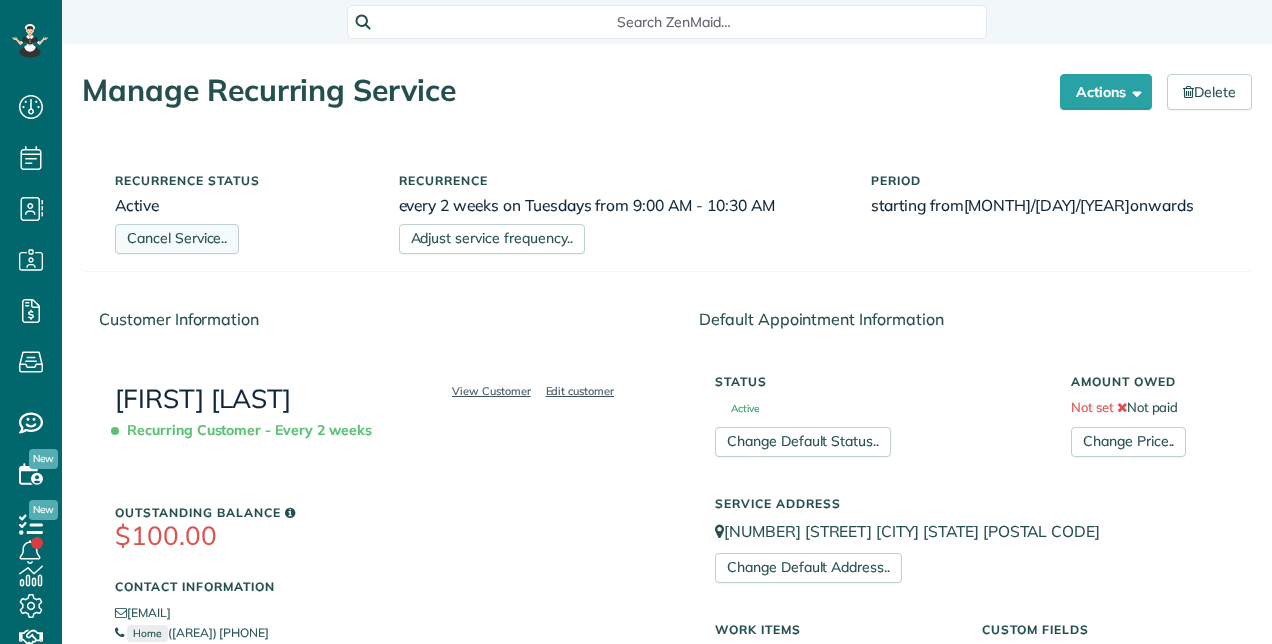 drag, startPoint x: 0, startPoint y: 0, endPoint x: 223, endPoint y: 252, distance: 336.50113 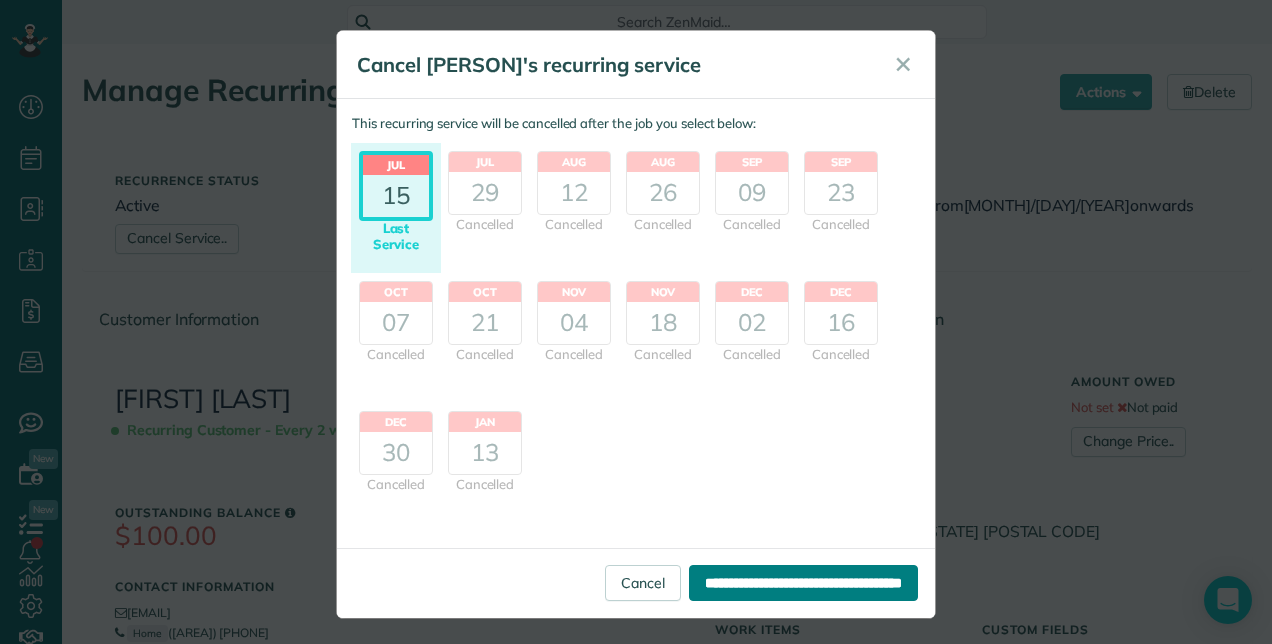 click on "**********" at bounding box center (803, 583) 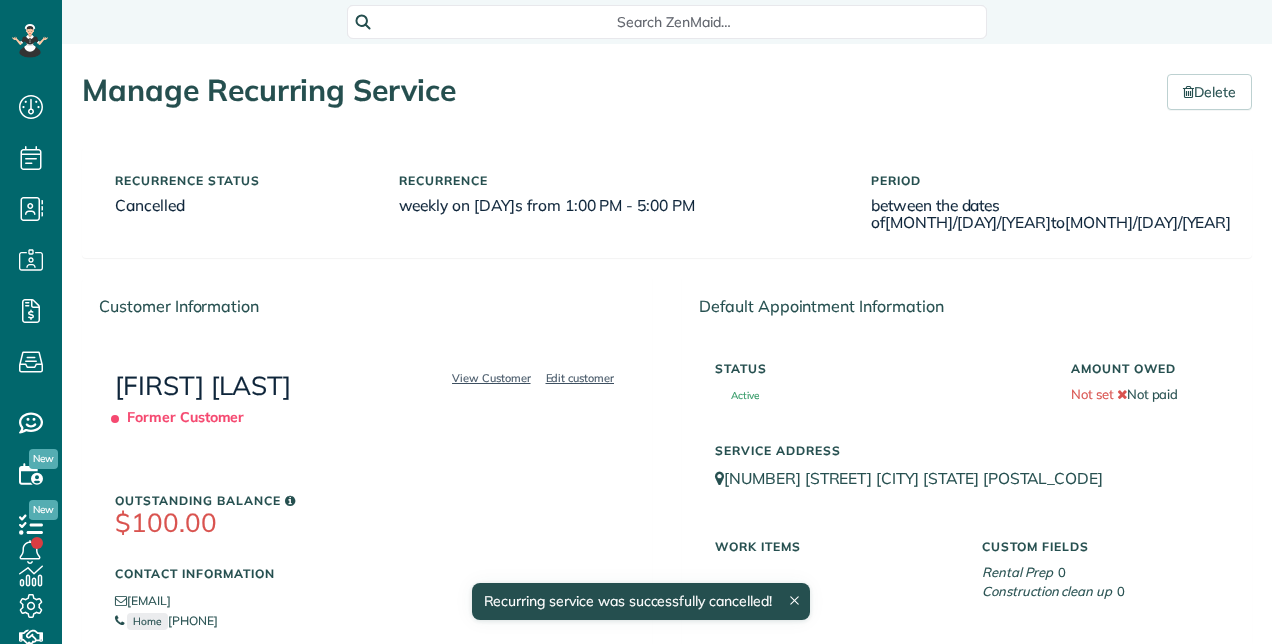 scroll, scrollTop: 0, scrollLeft: 0, axis: both 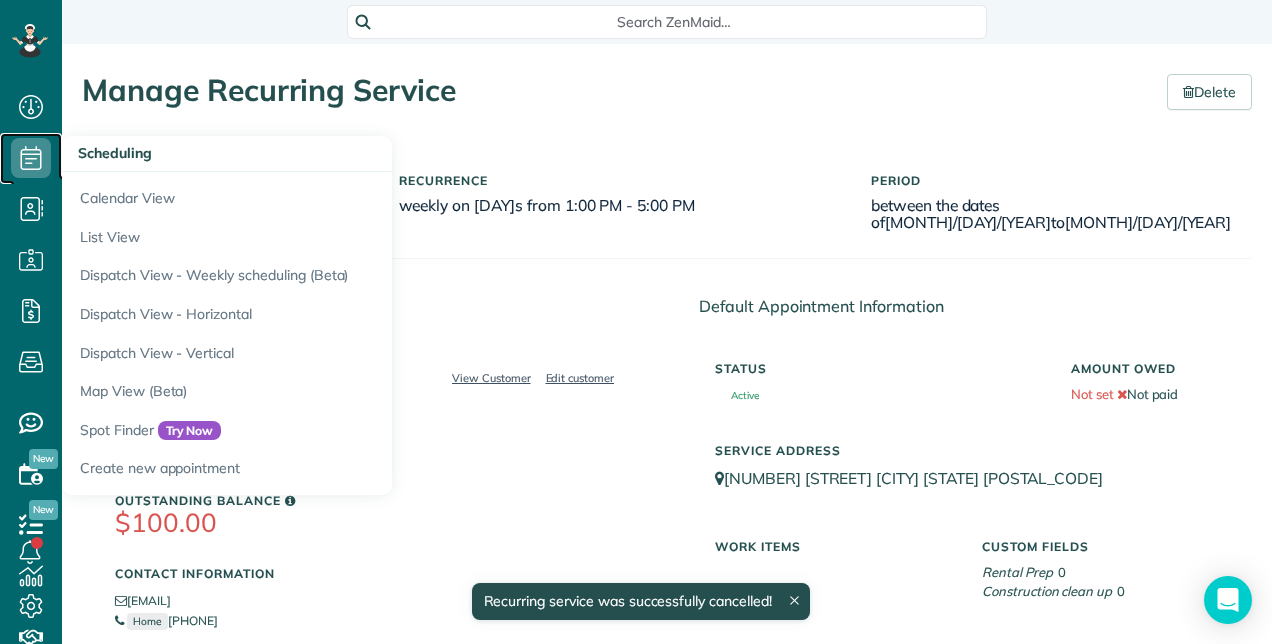 click 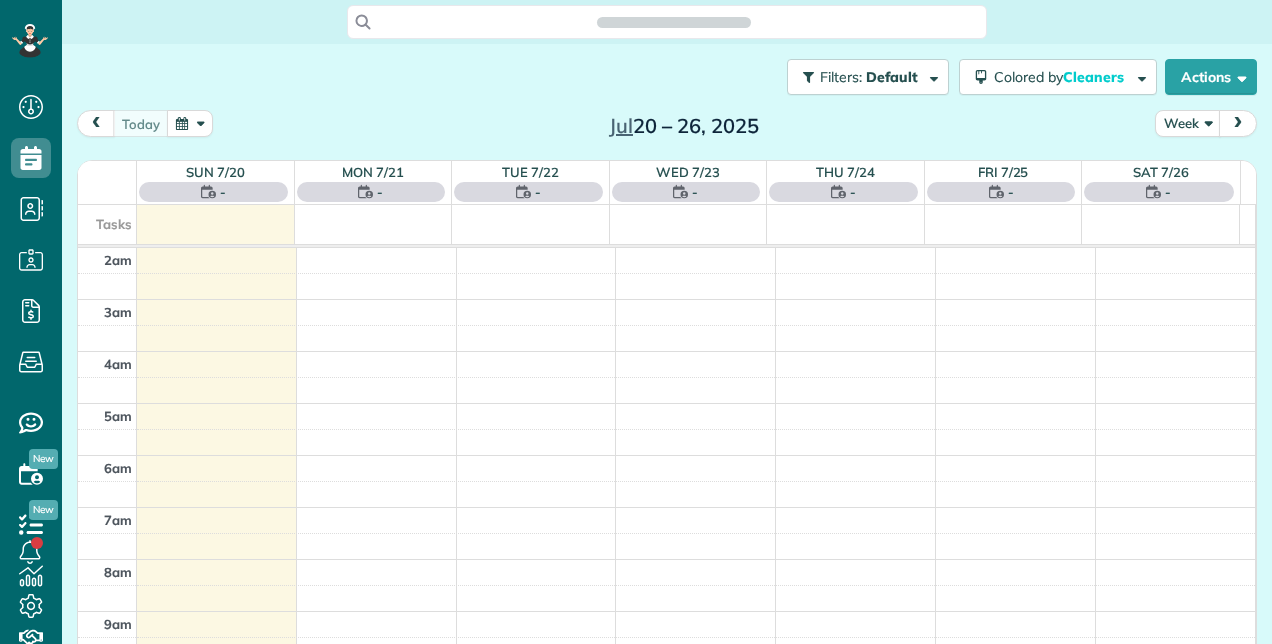 scroll, scrollTop: 0, scrollLeft: 0, axis: both 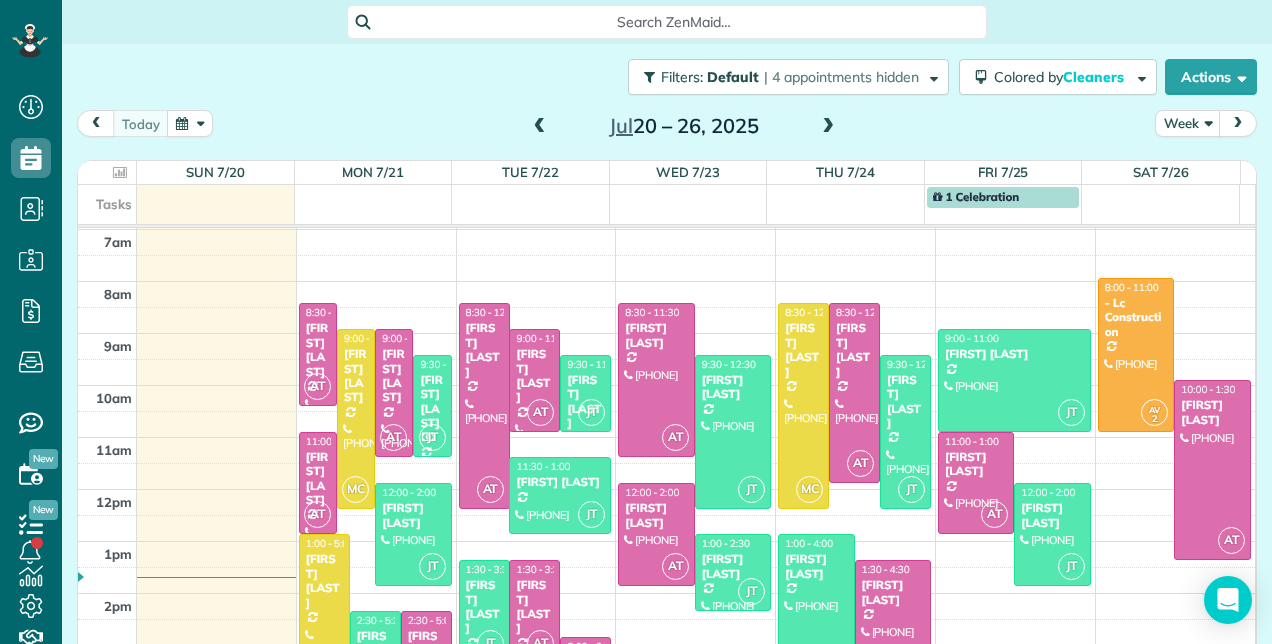 click at bounding box center (828, 127) 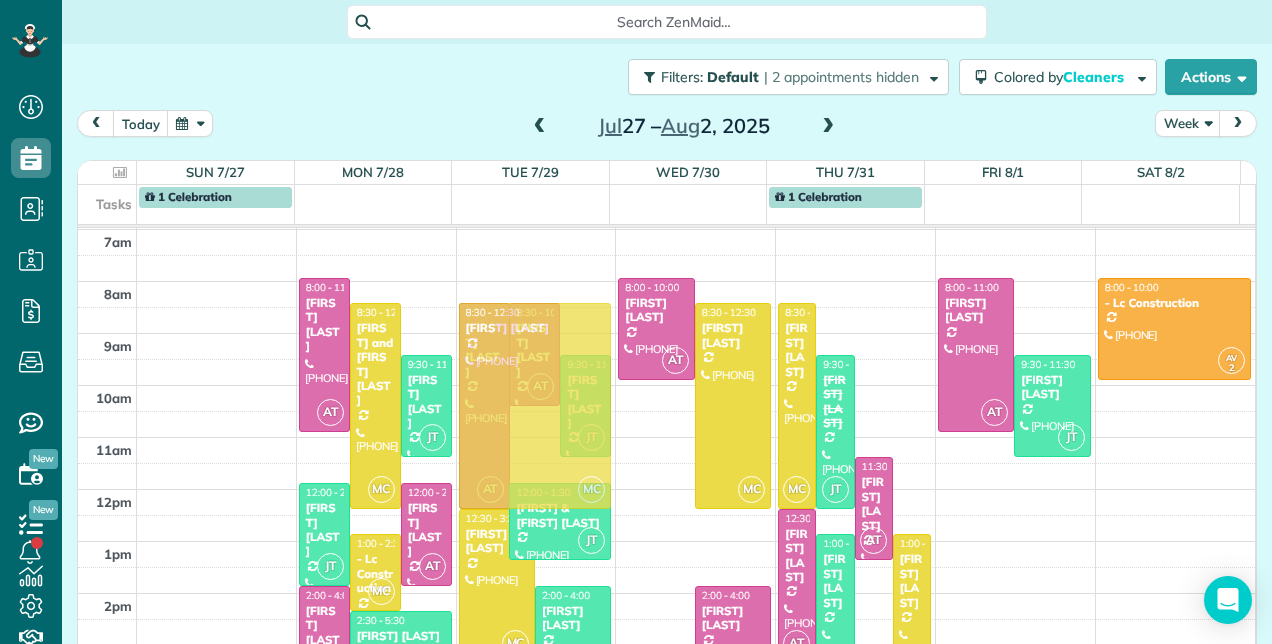 drag, startPoint x: 645, startPoint y: 575, endPoint x: 468, endPoint y: 344, distance: 291.01547 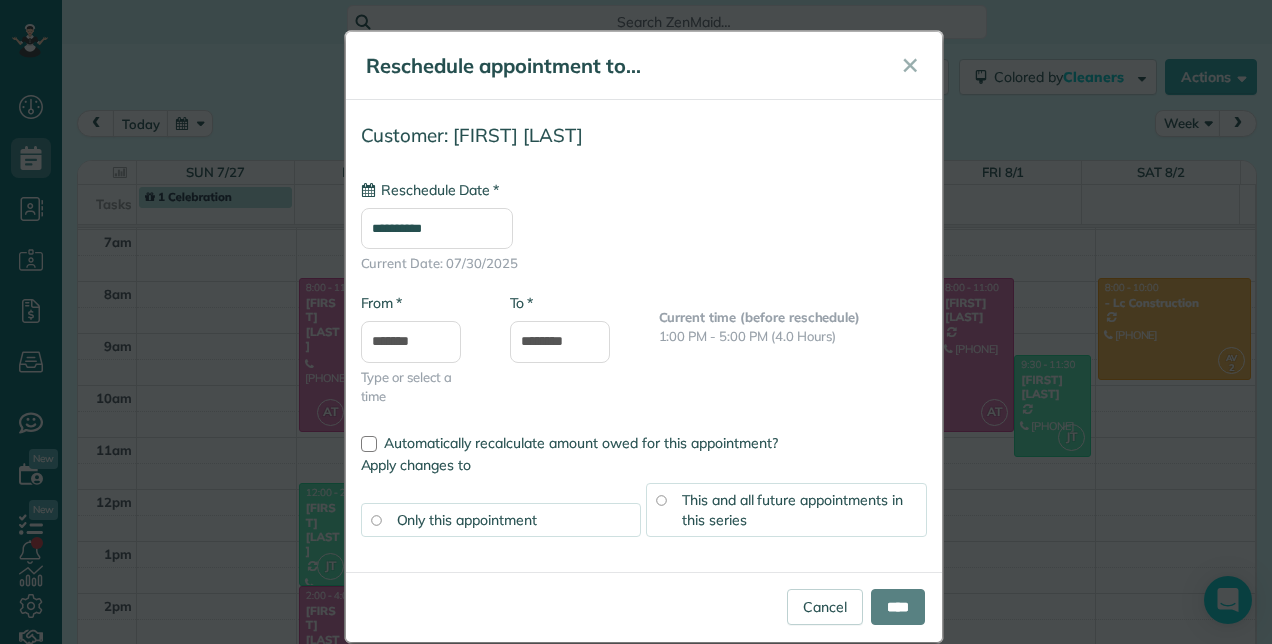 type on "**********" 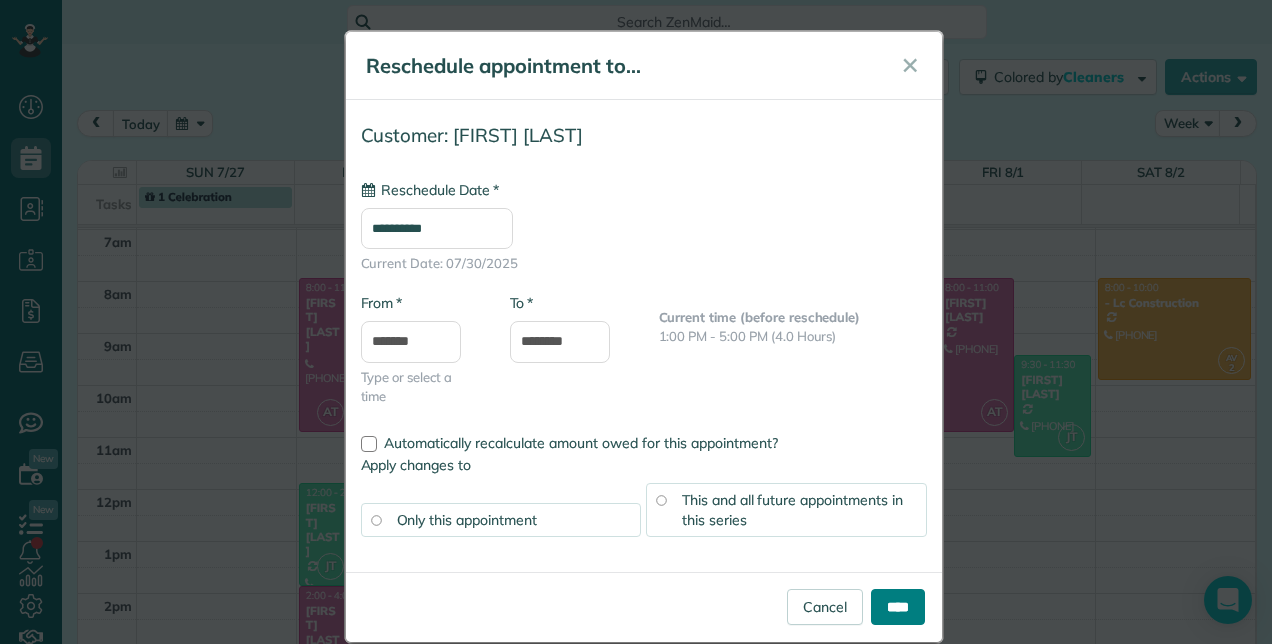 click on "****" at bounding box center (898, 607) 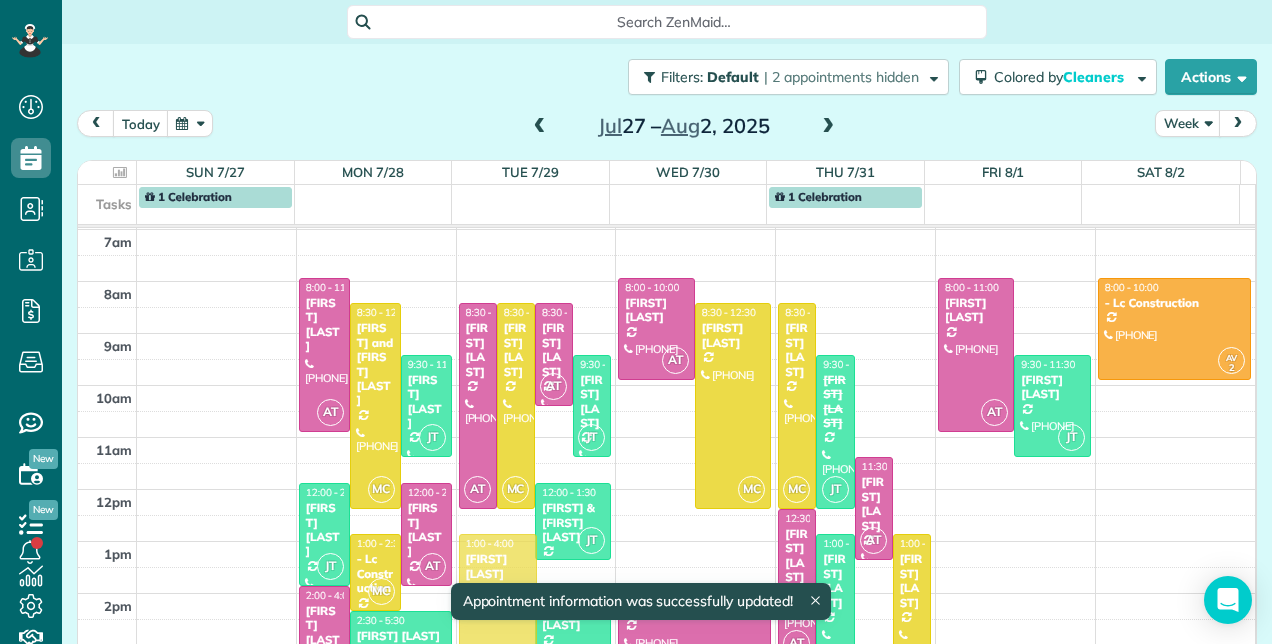 drag, startPoint x: 468, startPoint y: 534, endPoint x: 469, endPoint y: 555, distance: 21.023796 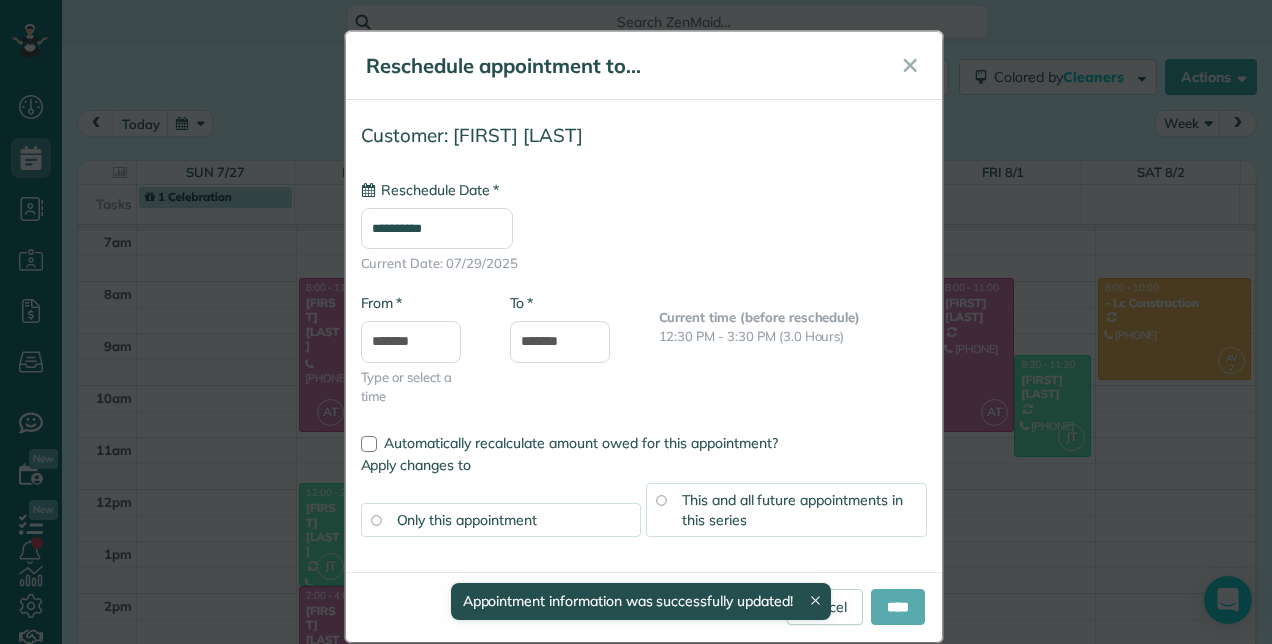 type on "**********" 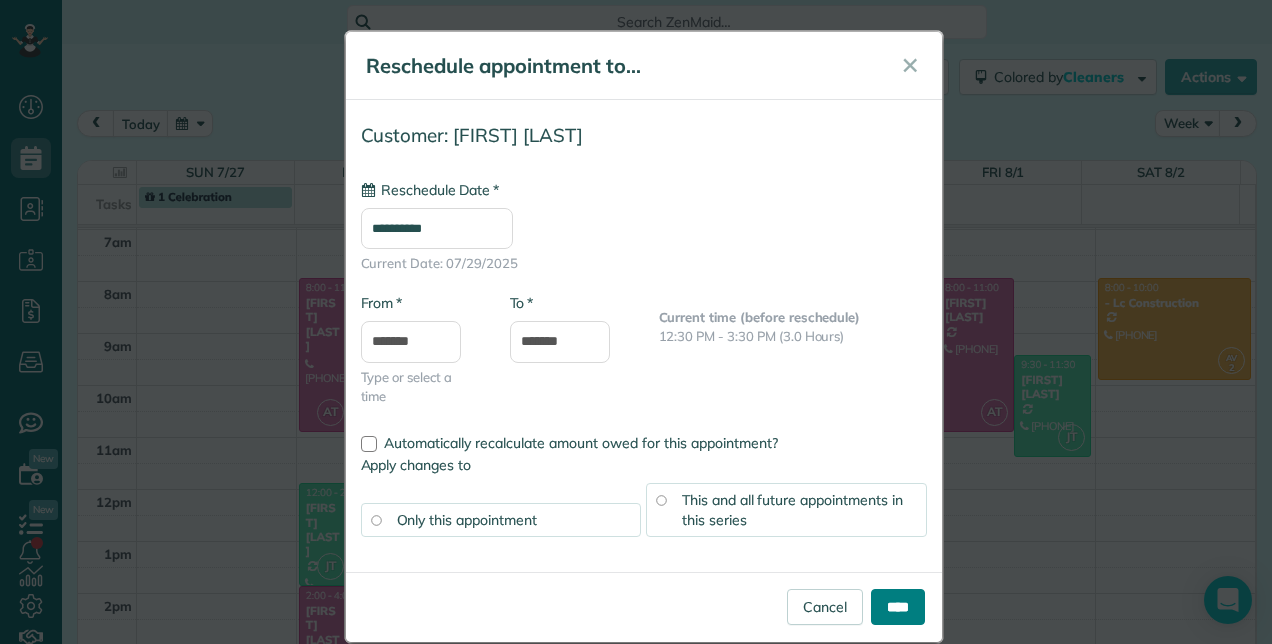 drag, startPoint x: 873, startPoint y: 604, endPoint x: 858, endPoint y: 597, distance: 16.552946 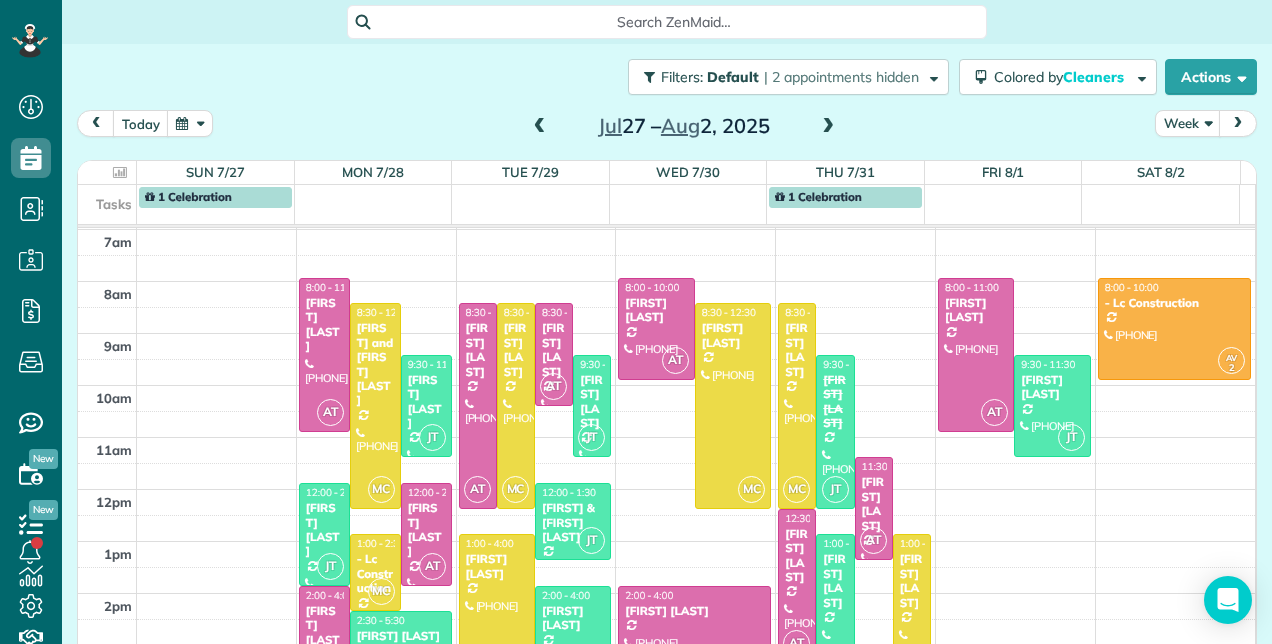 click at bounding box center [828, 127] 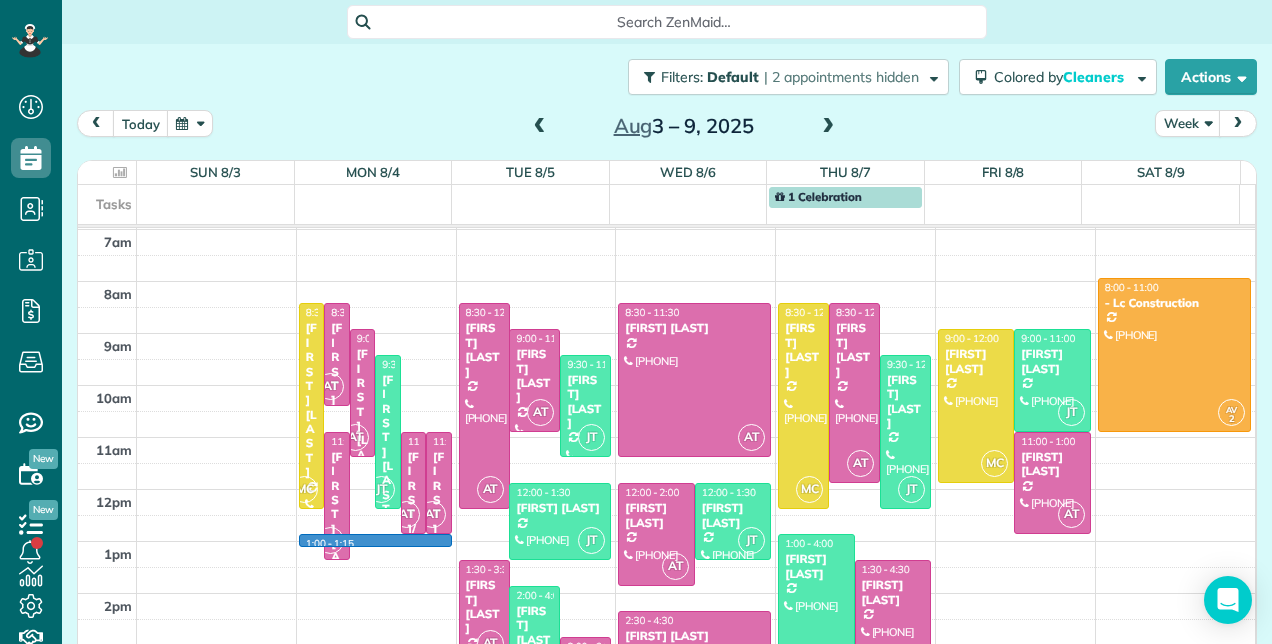 click on "[TIME] [TIME] [TIME] [TIME] [TIME] [TIME] [TIME] [TIME] [TIME] [TIME] [TIME] [TIME] [TIME] [TIME] [TIME] [TIME] [TIME] [TIME] [TIME] [TIME] [TIME] [TIME] [TIME] [FIRST] [LAST] ([PHONE]) [NUMBER] [STREET] [CITY], [STATE] [POSTAL_CODE] AT [TIME] - [TIME] [FIRST] ([PHONE]) [NUMBER] [STREET] [CITY], [STATE] [POSTAL_CODE] AT [TIME] - [TIME] [FIRST] ([PHONE]) [NUMBER] [STREET] [CITY], [STATE] [POSTAL_CODE] JT [TIME] - [TIME] [FIRST] ([PHONE]) [NUMBER] [STREET] [CITY], [STATE] [POSTAL_CODE] AT [TIME] - [TIME] [FIRST] ([PHONE]) [NUMBER] [STREET] [CITY], [STATE] [POSTAL_CODE] AT [TIME] - [TIME] [FIRST] ([PHONE]) [NUMBER] [STREET] [CITY], [STATE] [POSTAL_CODE] AT [TIME] - [TIME] [FIRST] ([PHONE]) [NUMBER] [STREET] [CITY], [STATE] [POSTAL_CODE] AT [TIME] - [TIME] [FIRST] ([PHONE]) [NUMBER] [STREET] [CITY], [STATE] [POSTAL_CODE] AT [TIME] - [TIME] [FIRST] ([PHONE]) [NUMBER] [STREET] [CITY], [STATE] [POSTAL_CODE] JT [TIME] - [TIME] [FIRST] ([PHONE]) [NUMBER] [STREET] [CITY], [STATE] [POSTAL_CODE] JT [TIME] - [TIME] AT [TIME]" at bounding box center [666, 411] 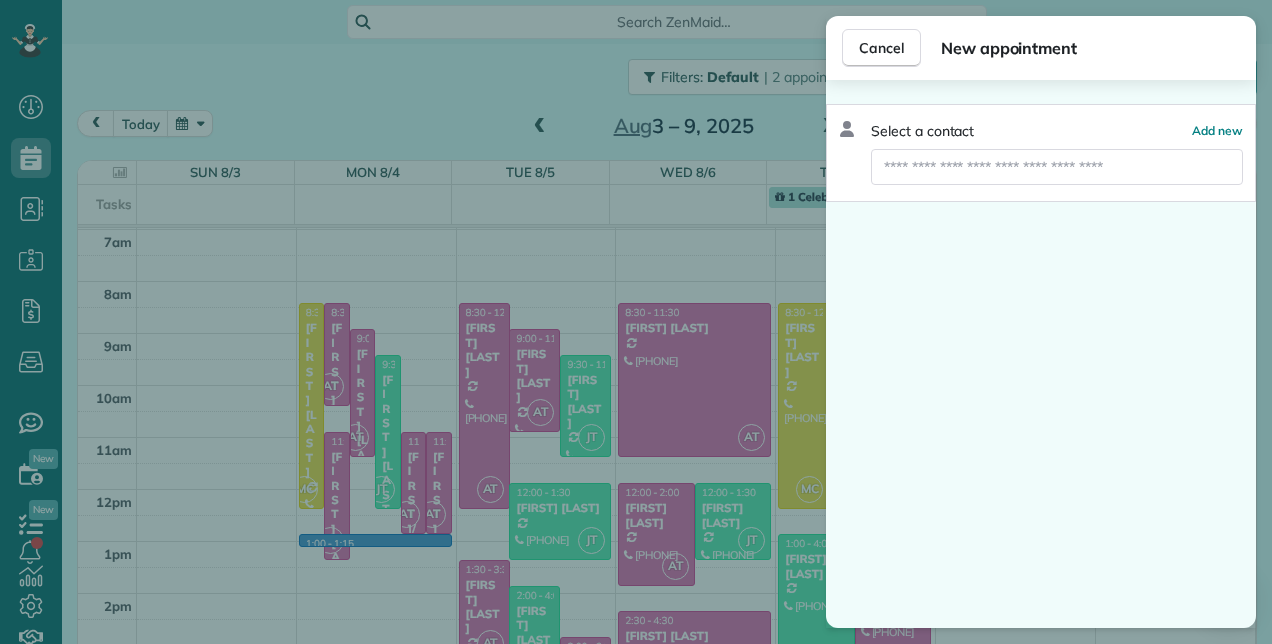 click on "Select a contact Add new" at bounding box center [1041, 153] 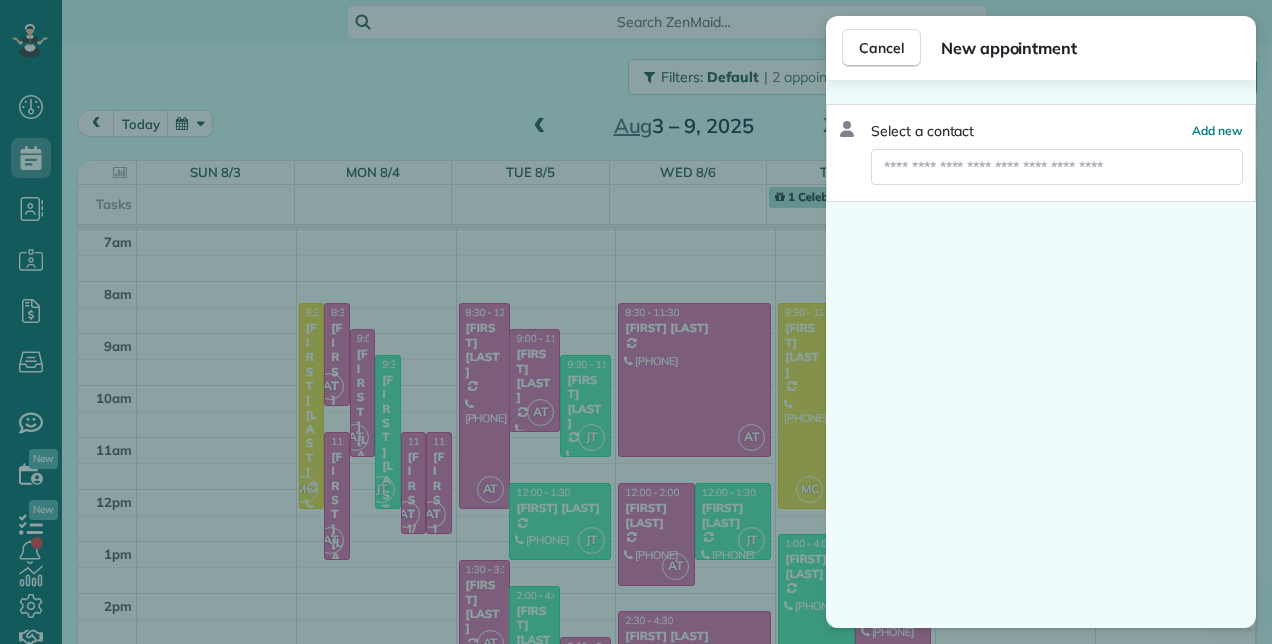 drag, startPoint x: 1097, startPoint y: 172, endPoint x: 1108, endPoint y: 138, distance: 35.735138 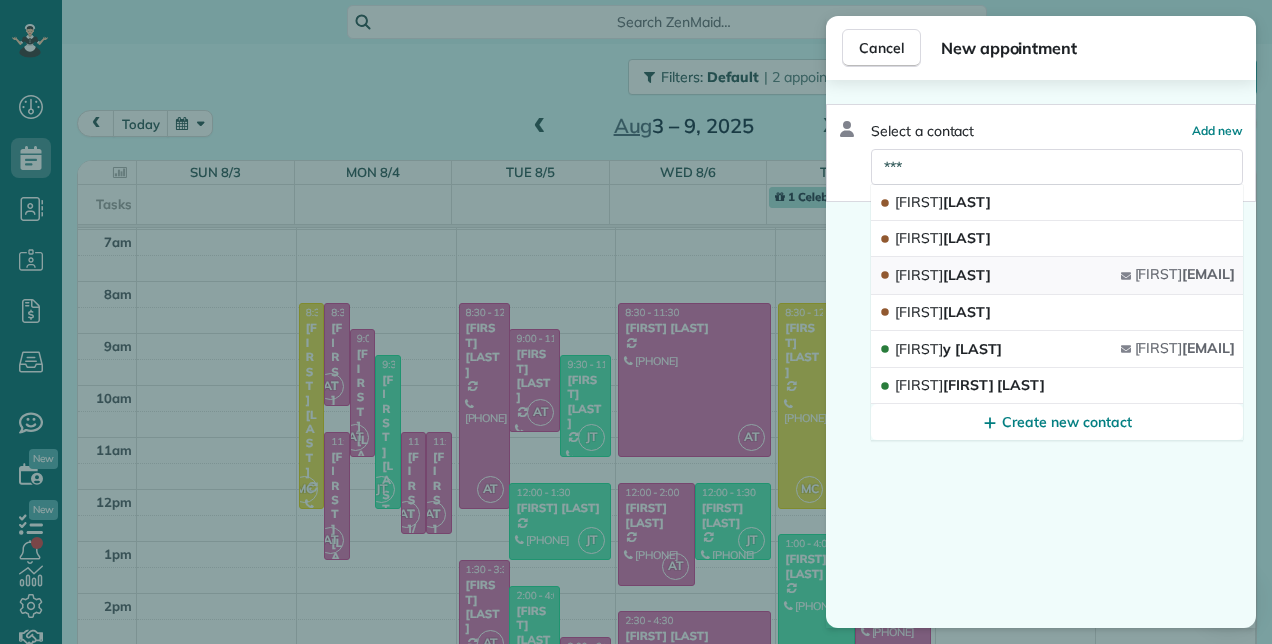 type on "***" 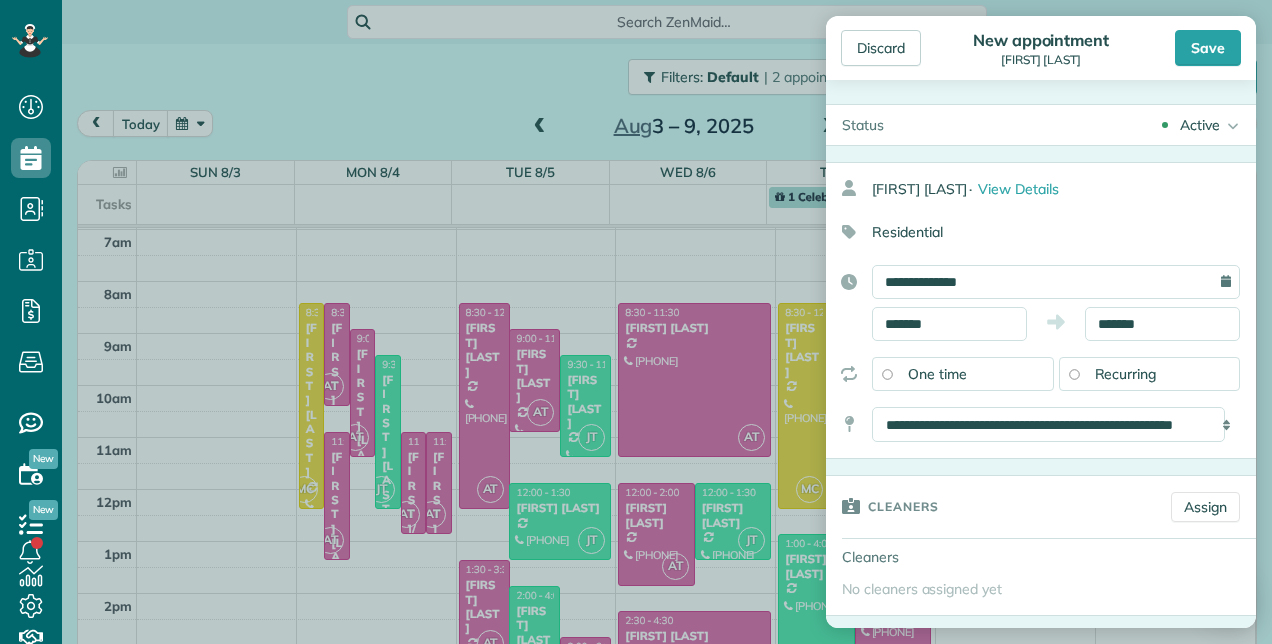 scroll, scrollTop: 100, scrollLeft: 0, axis: vertical 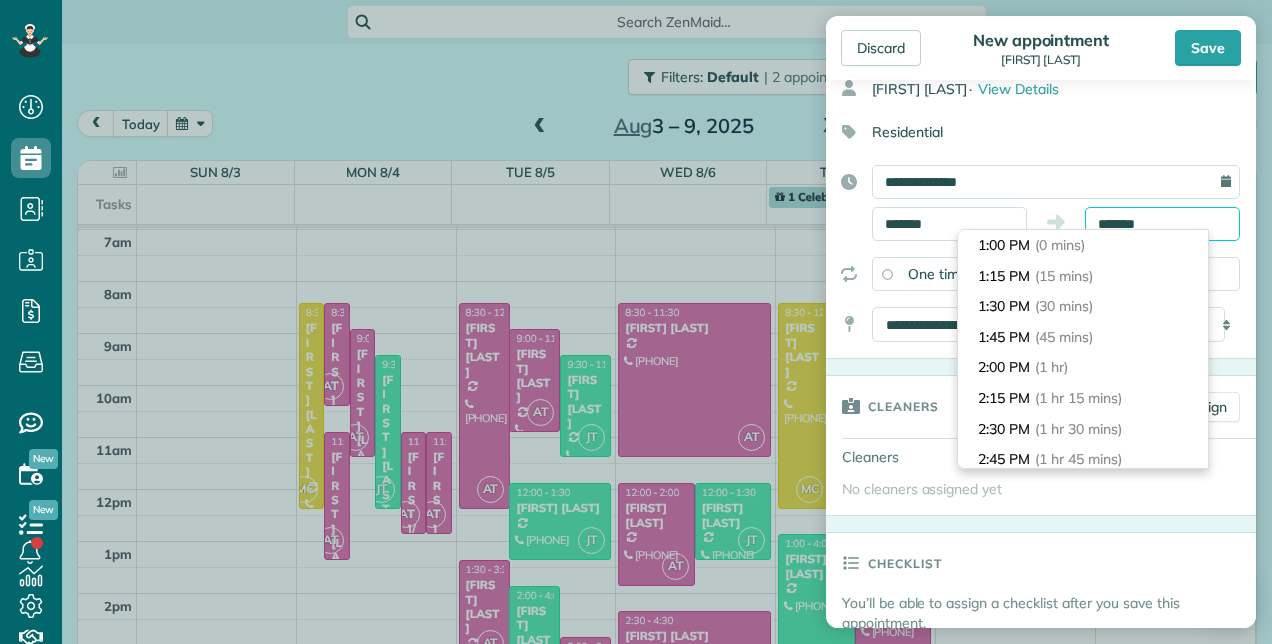 click on "*******" at bounding box center [1162, 224] 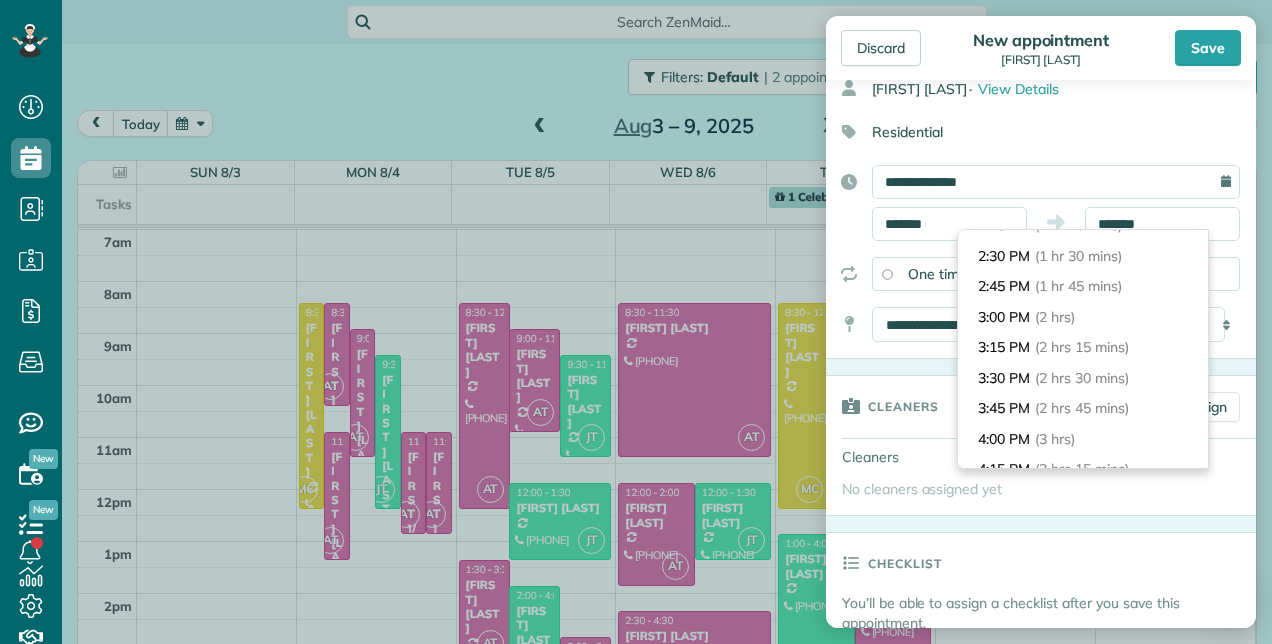 scroll, scrollTop: 280, scrollLeft: 0, axis: vertical 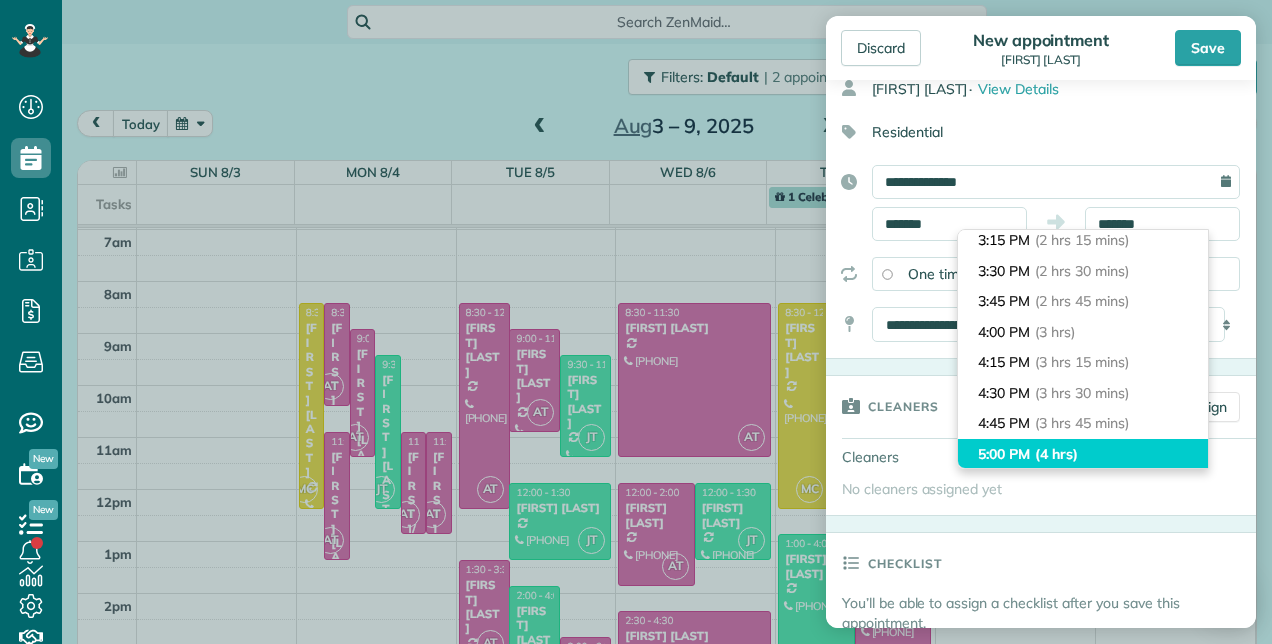 type on "*******" 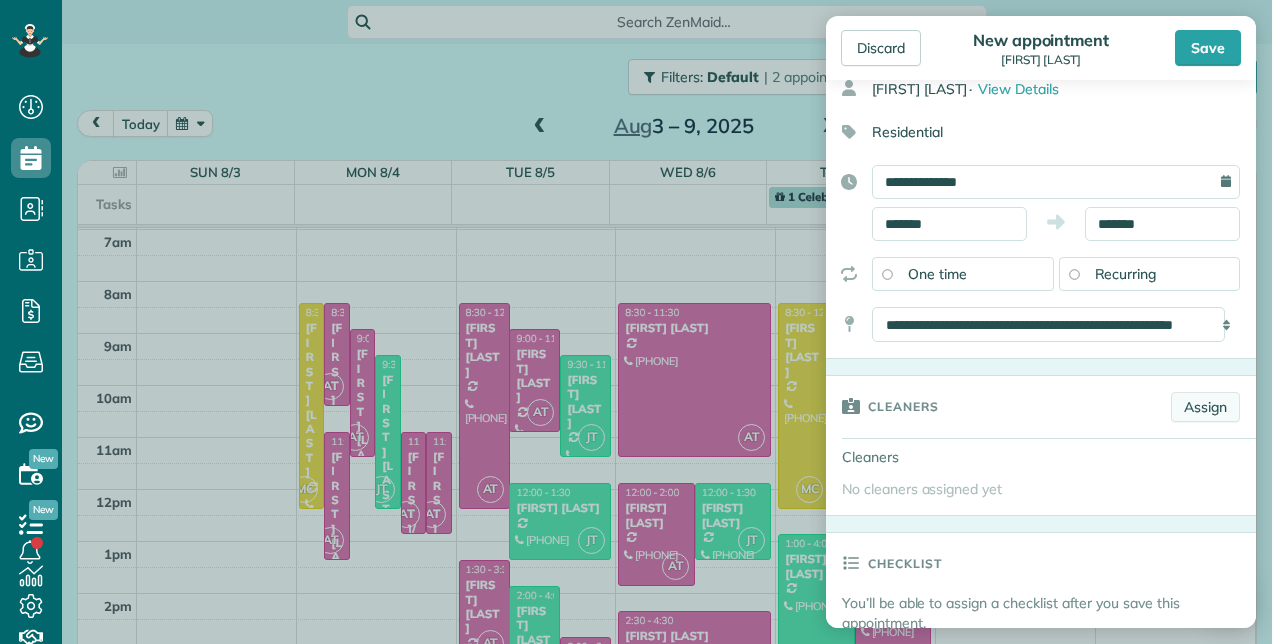 click on "Assign" at bounding box center [1205, 407] 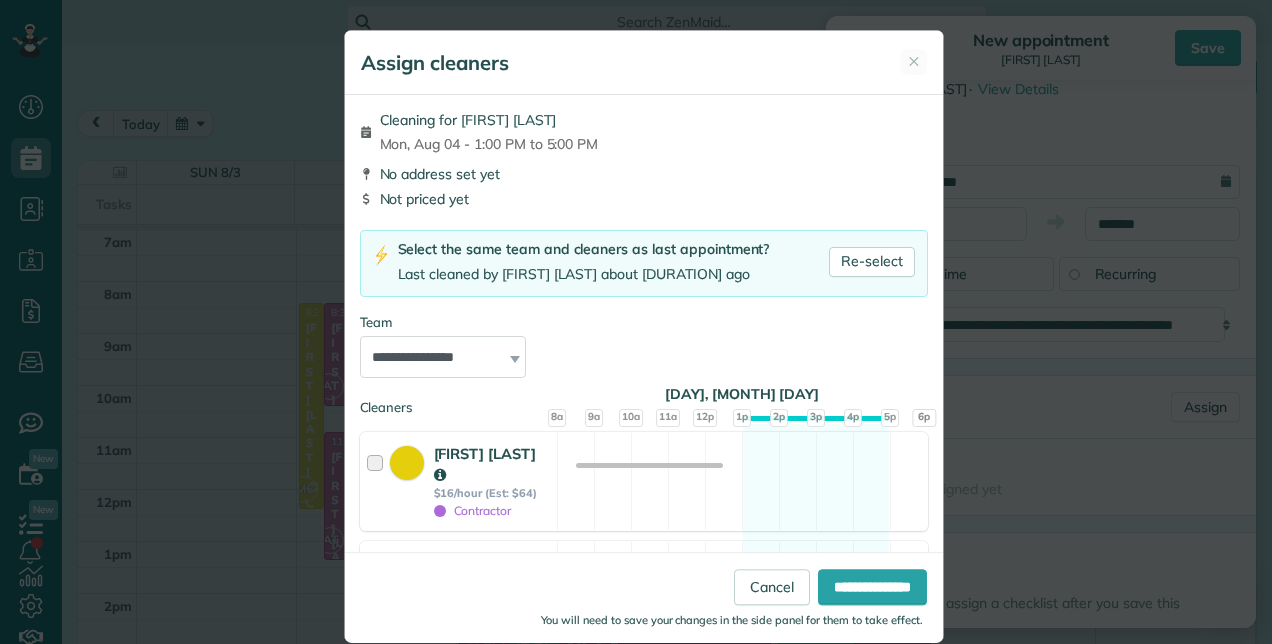click on "[FIRST] [LAST]" at bounding box center [493, 464] 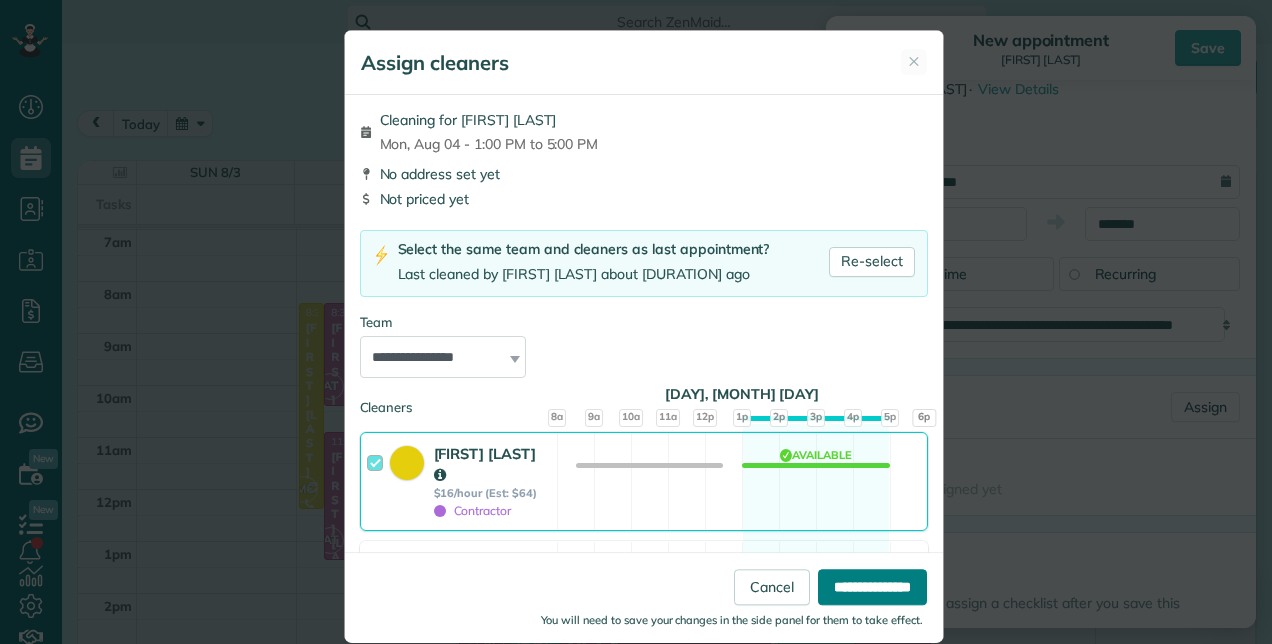 click on "**********" at bounding box center [872, 587] 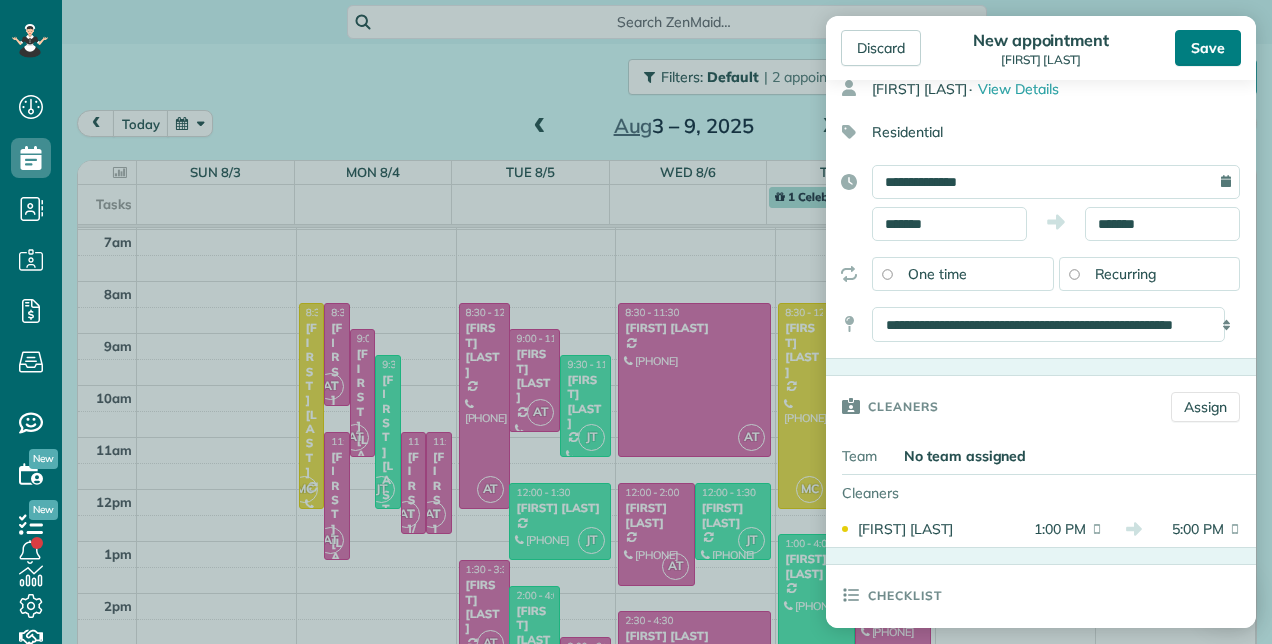 click on "Save" at bounding box center [1208, 48] 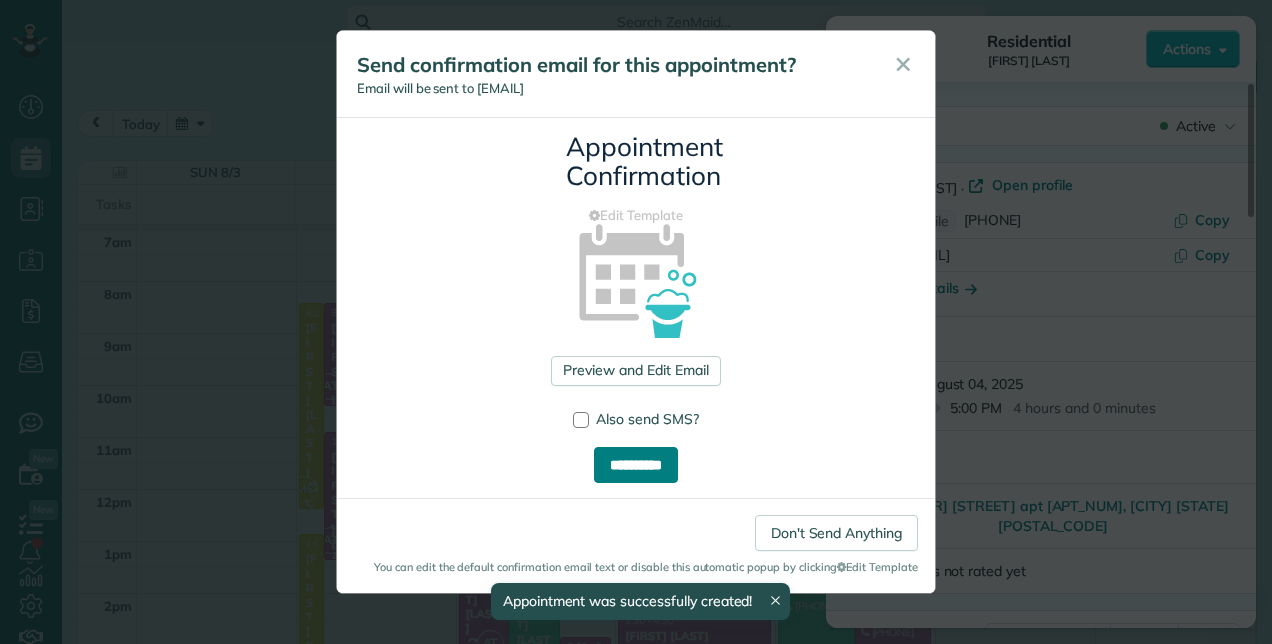 click on "**********" at bounding box center (636, 465) 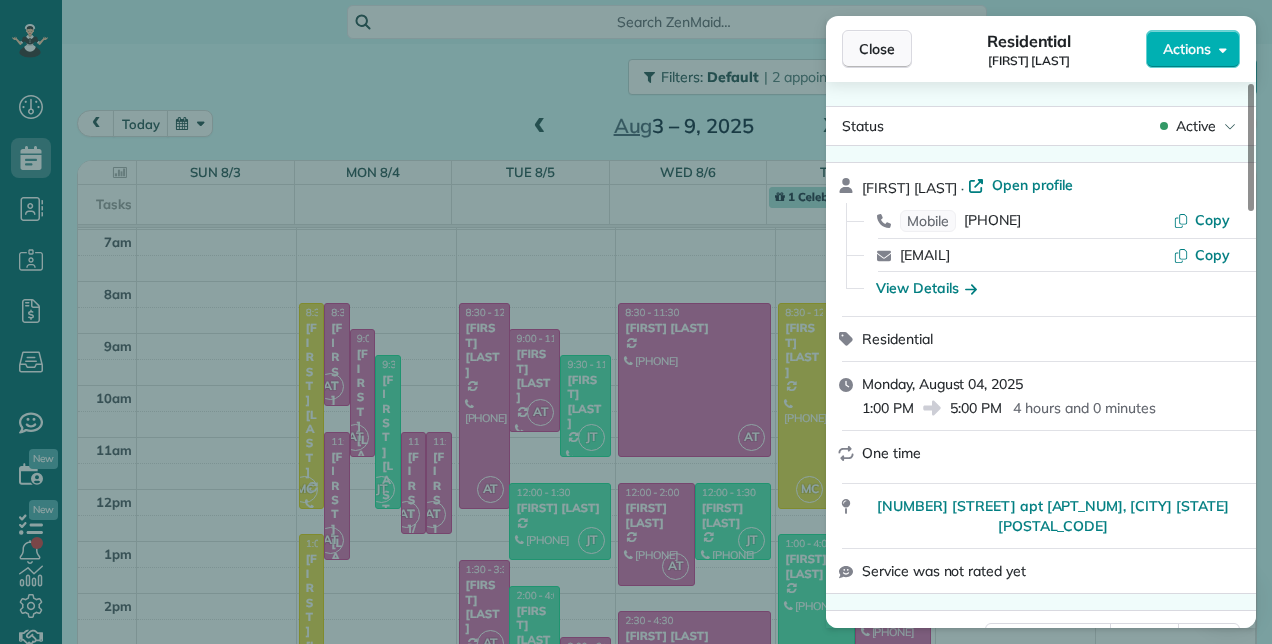 click on "Close" at bounding box center (877, 49) 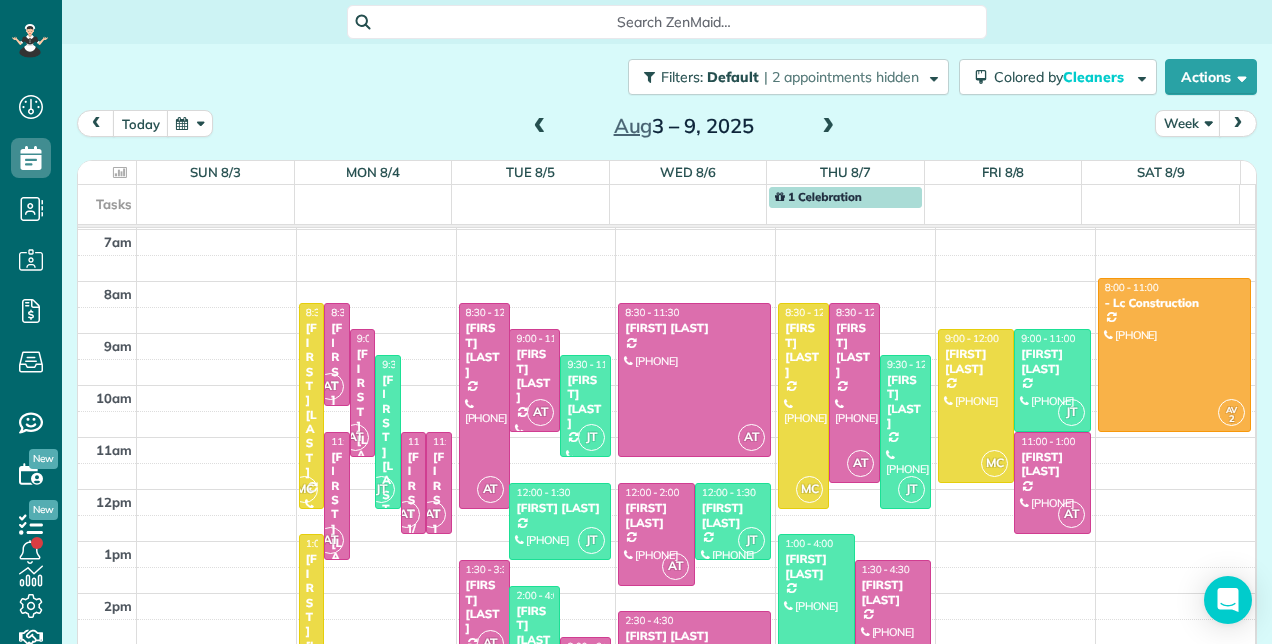 click at bounding box center [540, 127] 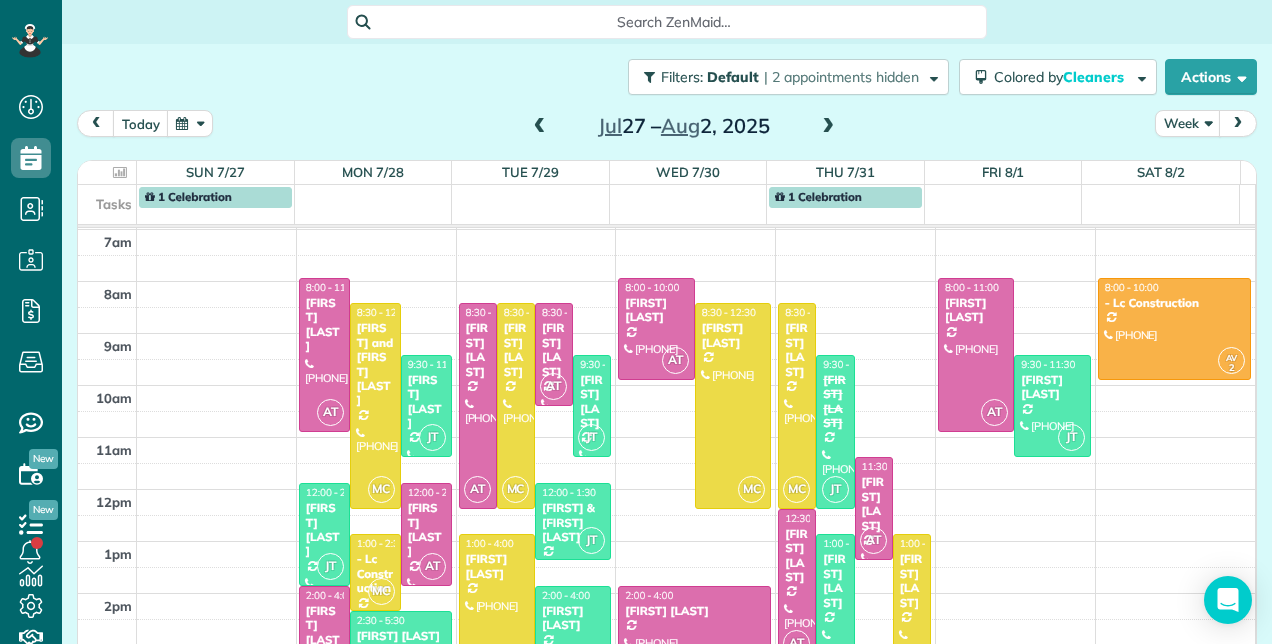 click at bounding box center [540, 127] 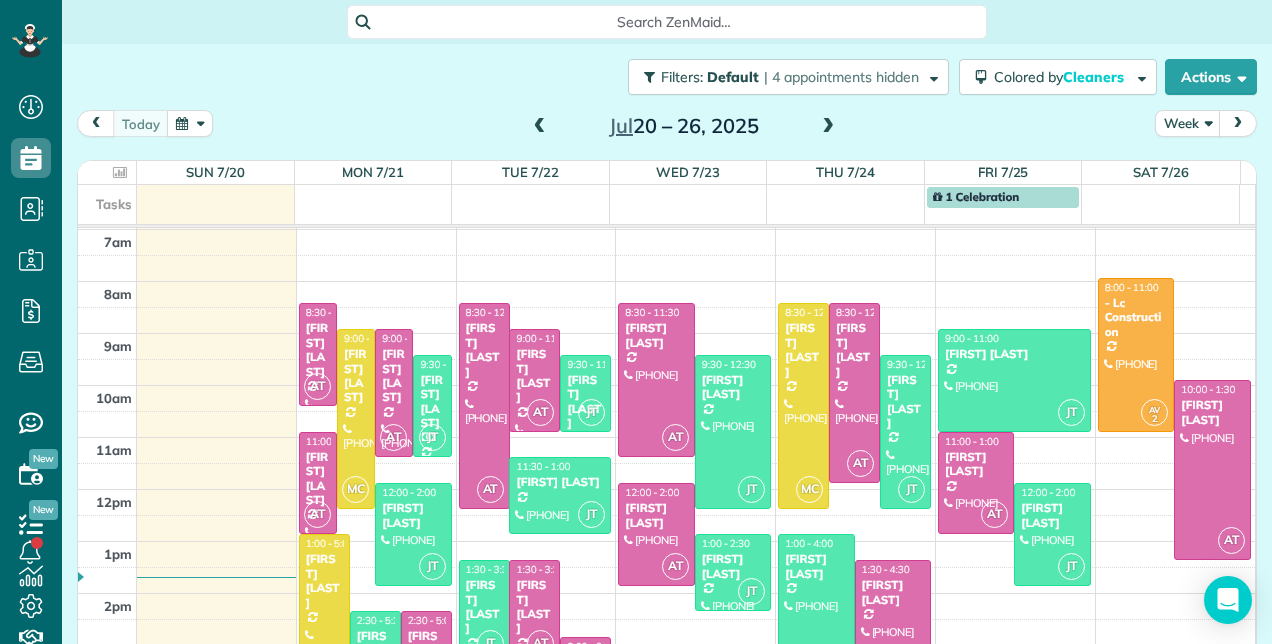 click at bounding box center (828, 127) 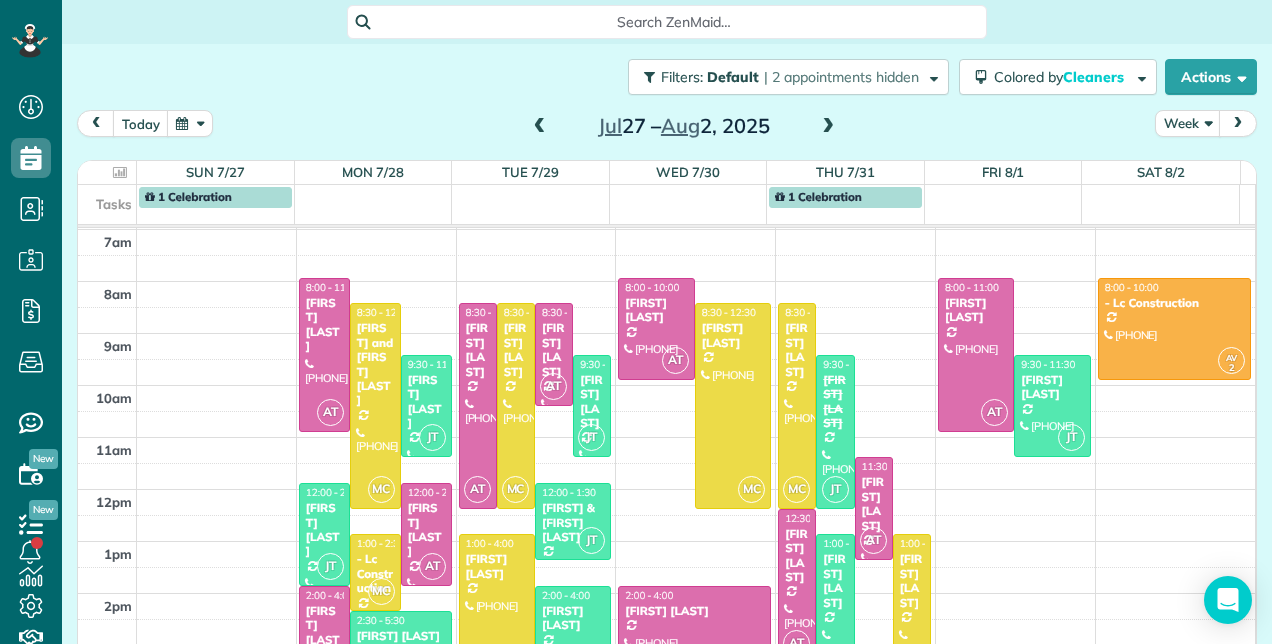click at bounding box center (540, 127) 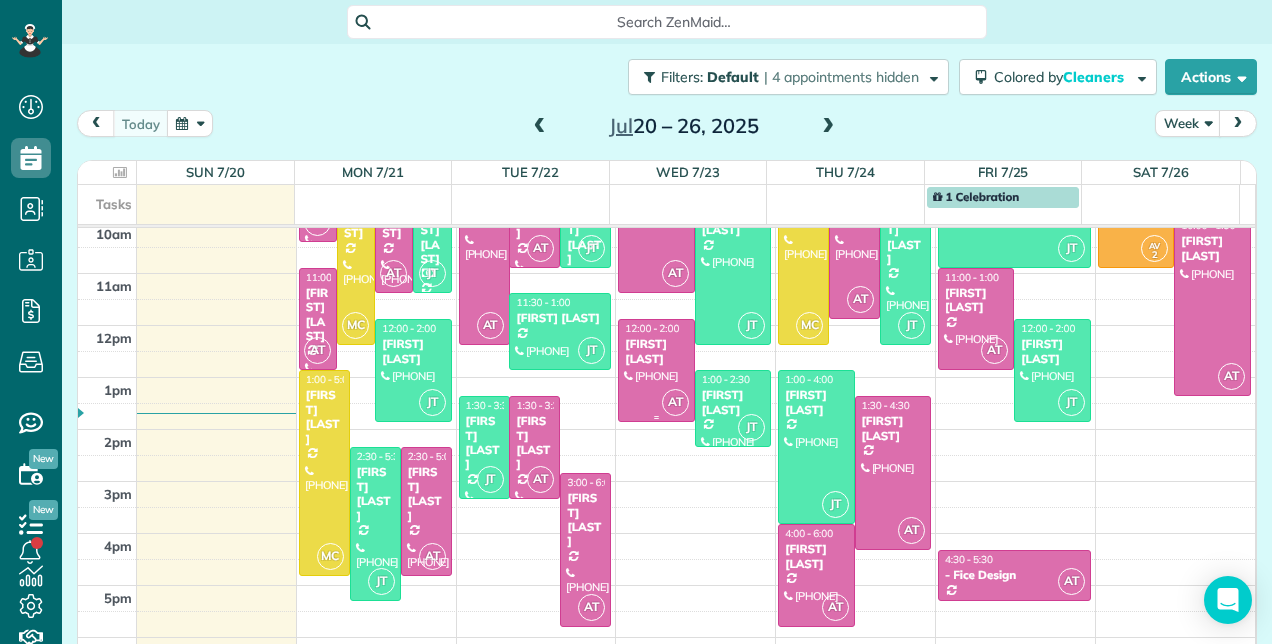 scroll, scrollTop: 448, scrollLeft: 0, axis: vertical 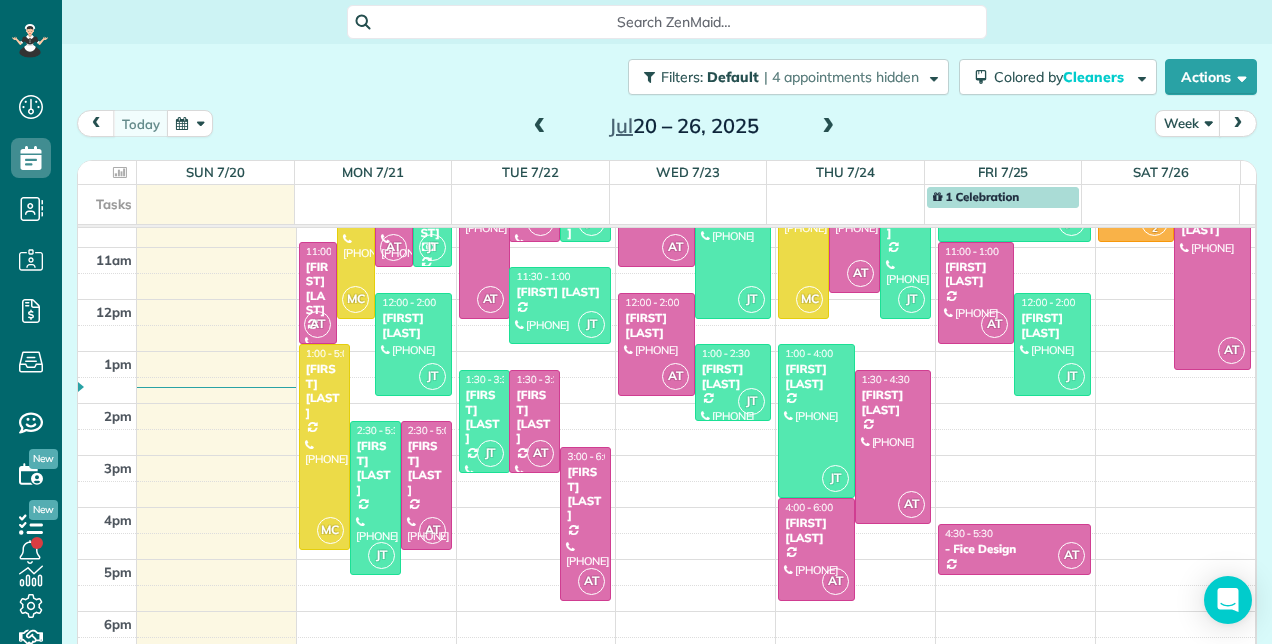 click at bounding box center [828, 127] 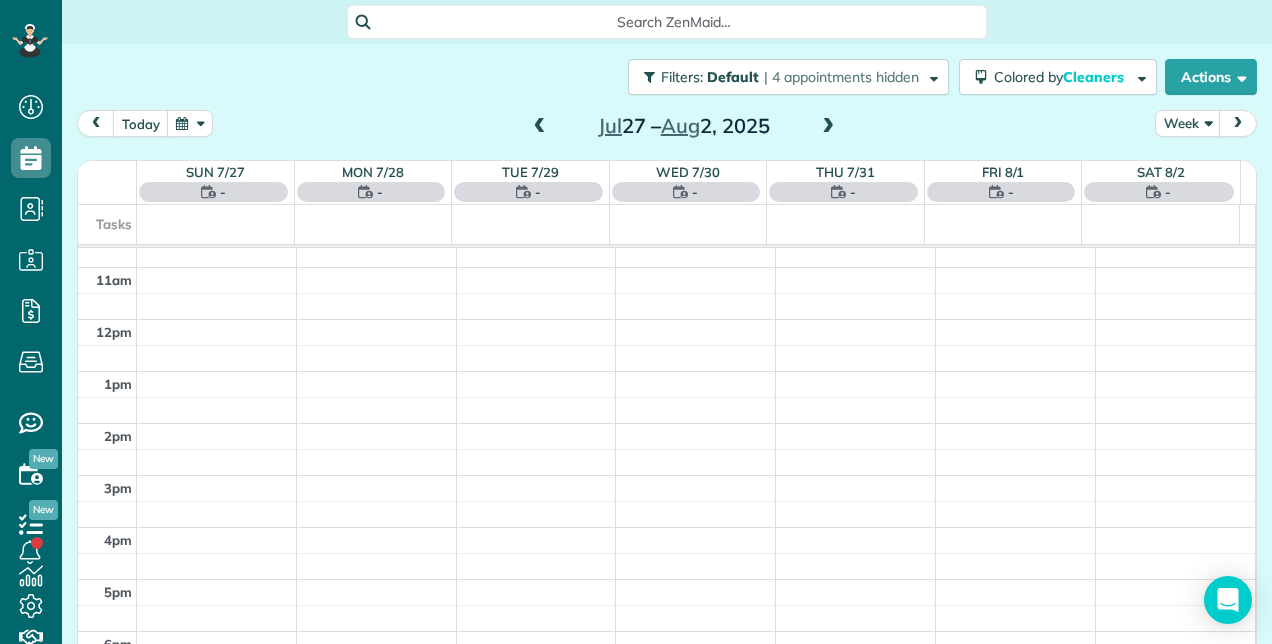 scroll, scrollTop: 258, scrollLeft: 0, axis: vertical 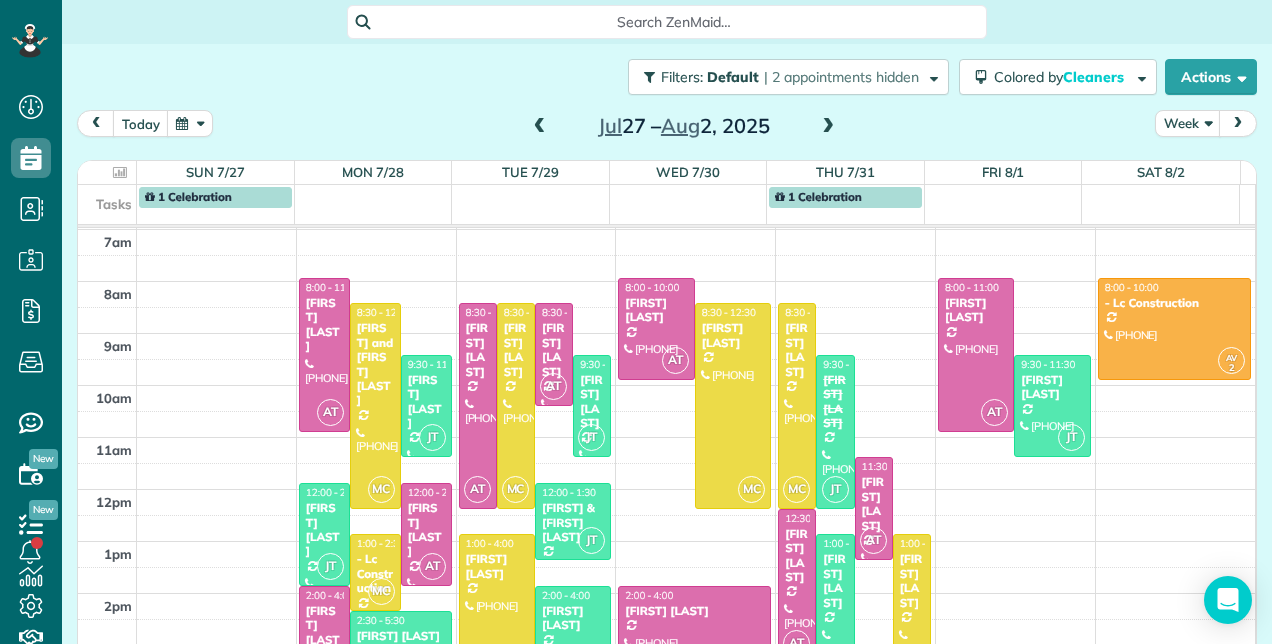 click at bounding box center [828, 127] 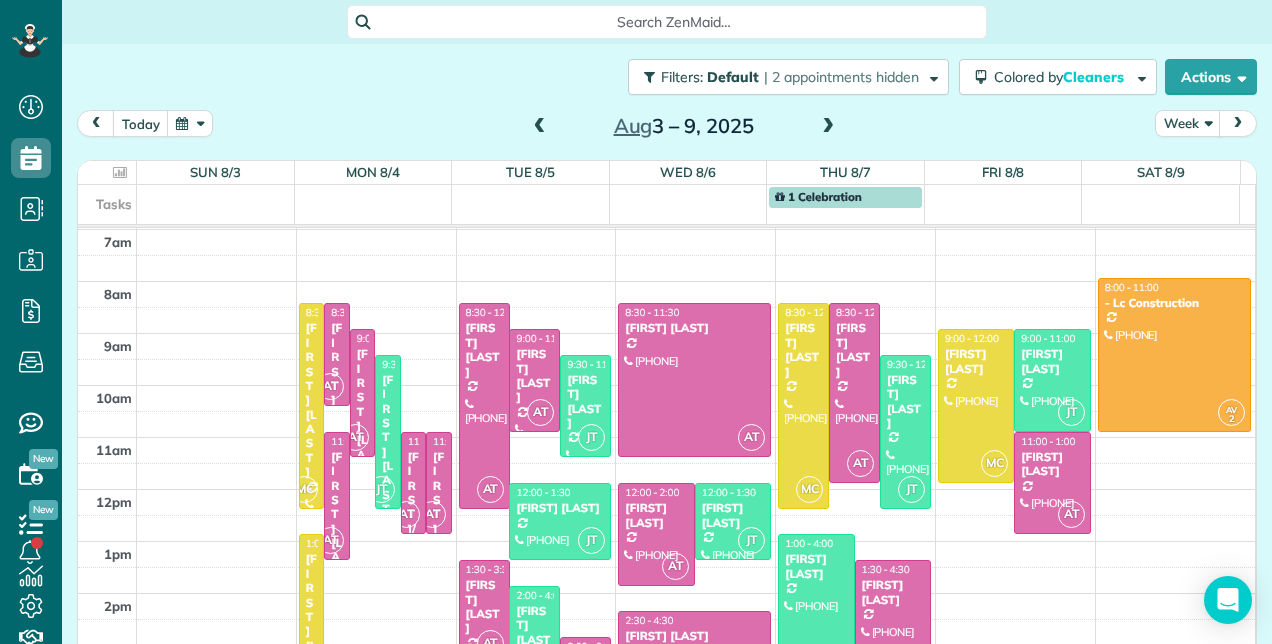 click at bounding box center (828, 127) 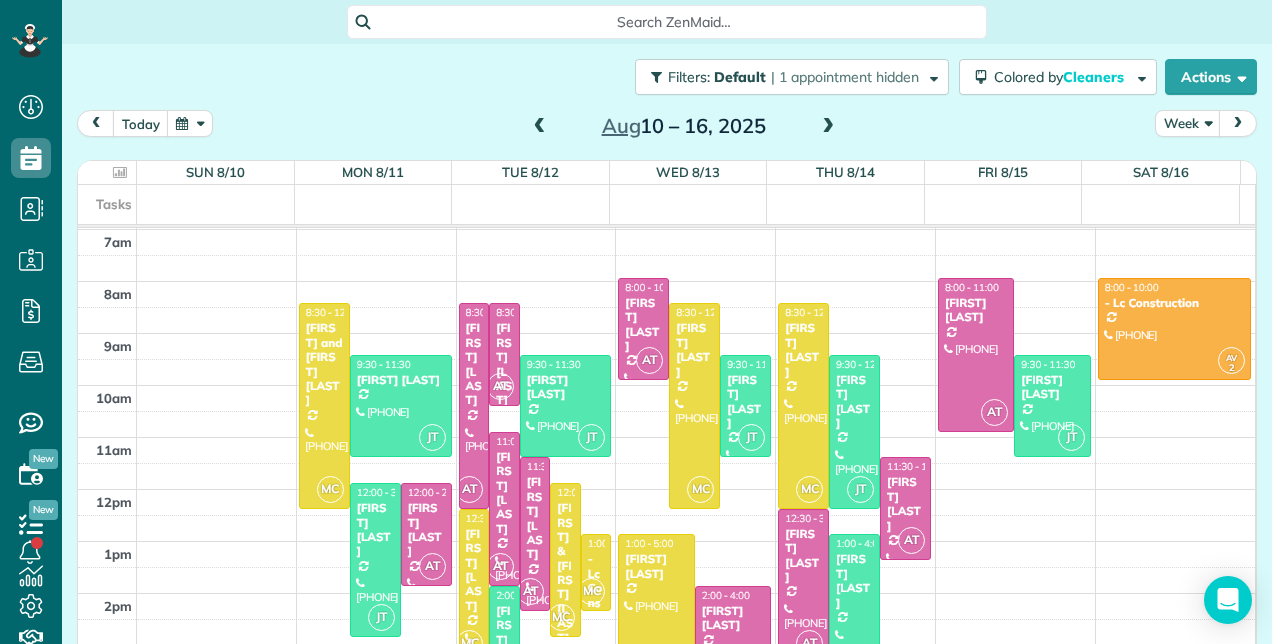 click at bounding box center [540, 127] 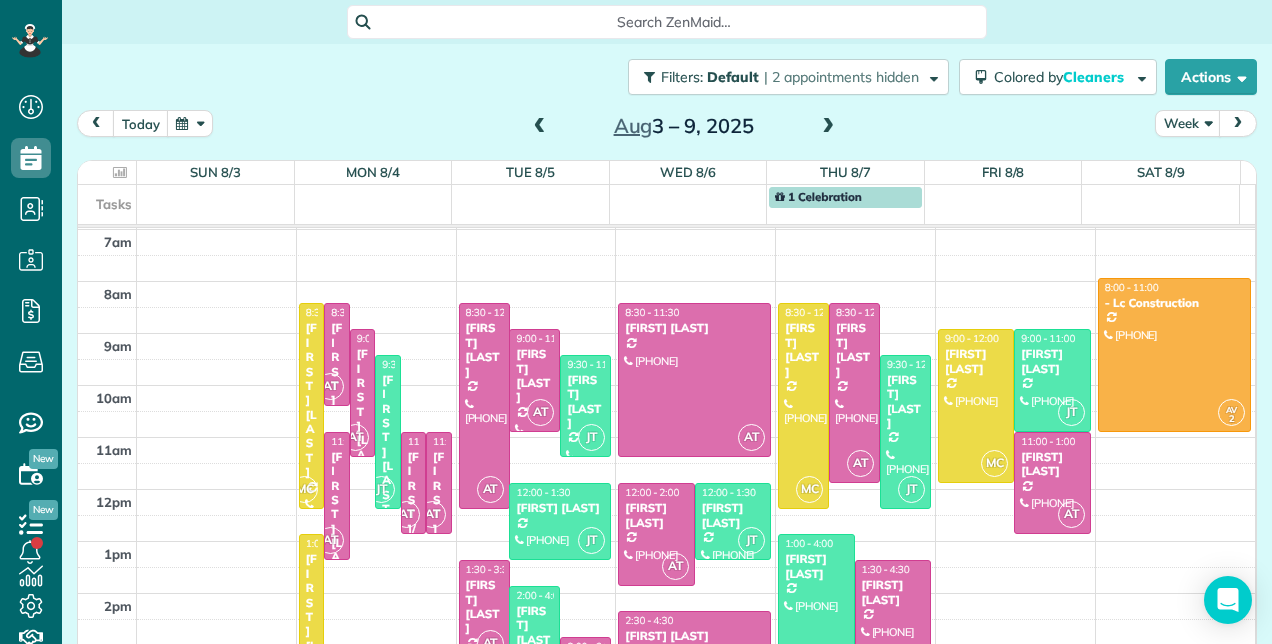 click at bounding box center [540, 127] 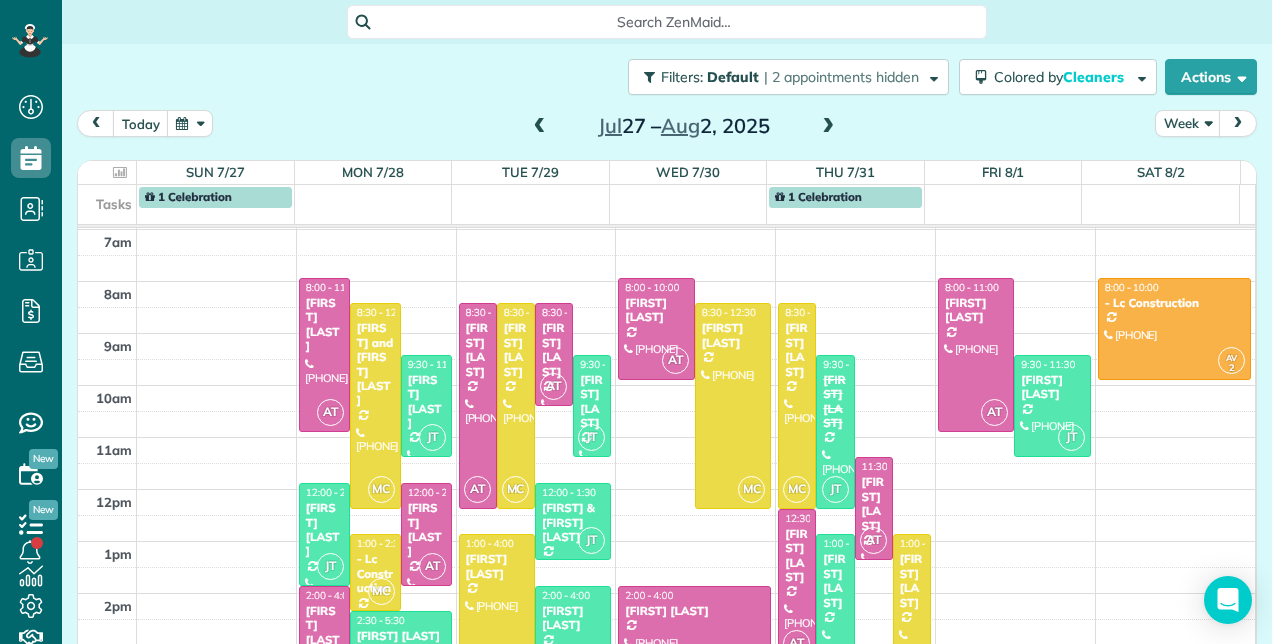 click at bounding box center (828, 127) 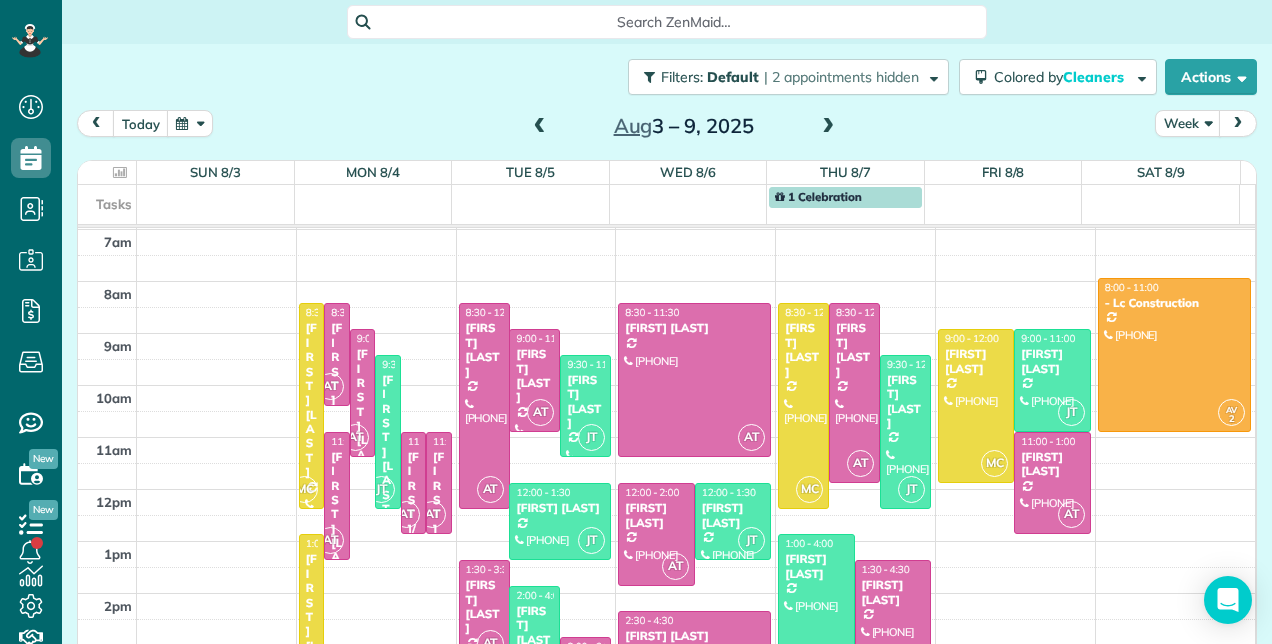 click at bounding box center (828, 127) 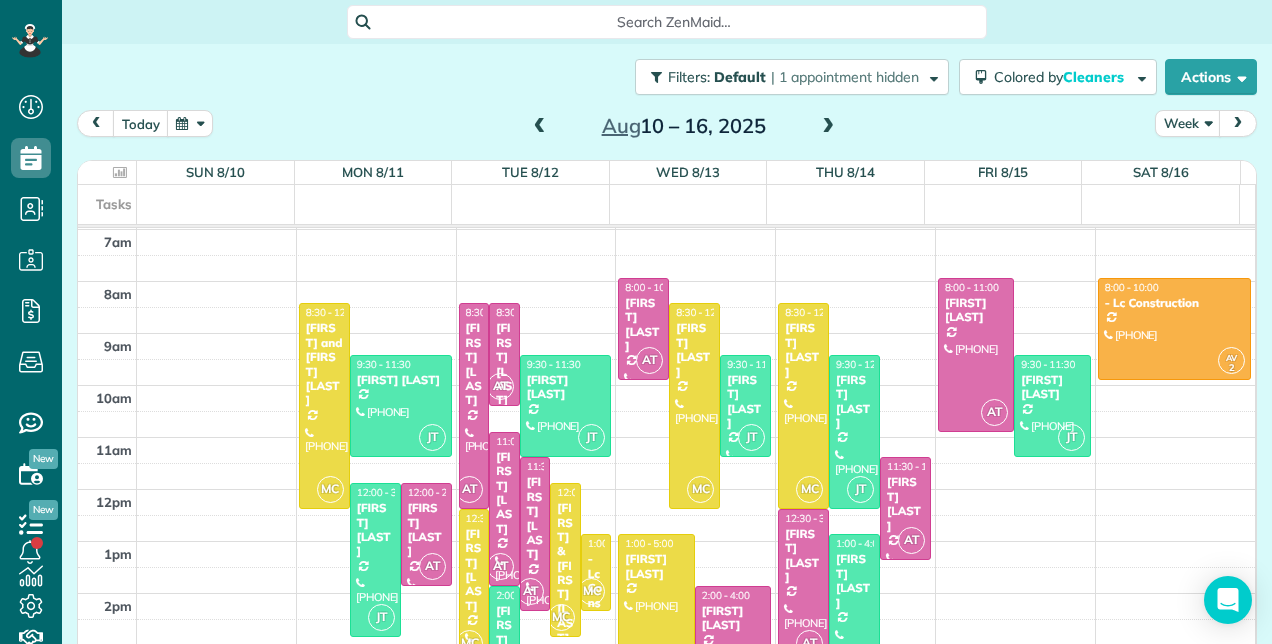 click at bounding box center [540, 127] 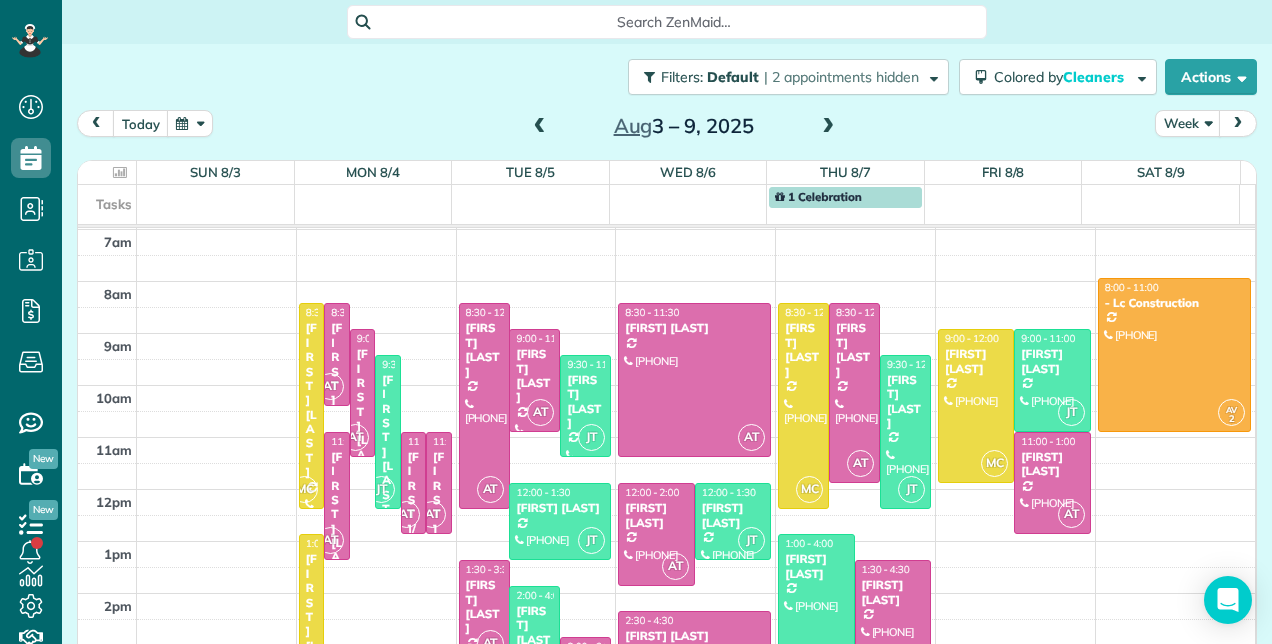click at bounding box center [540, 127] 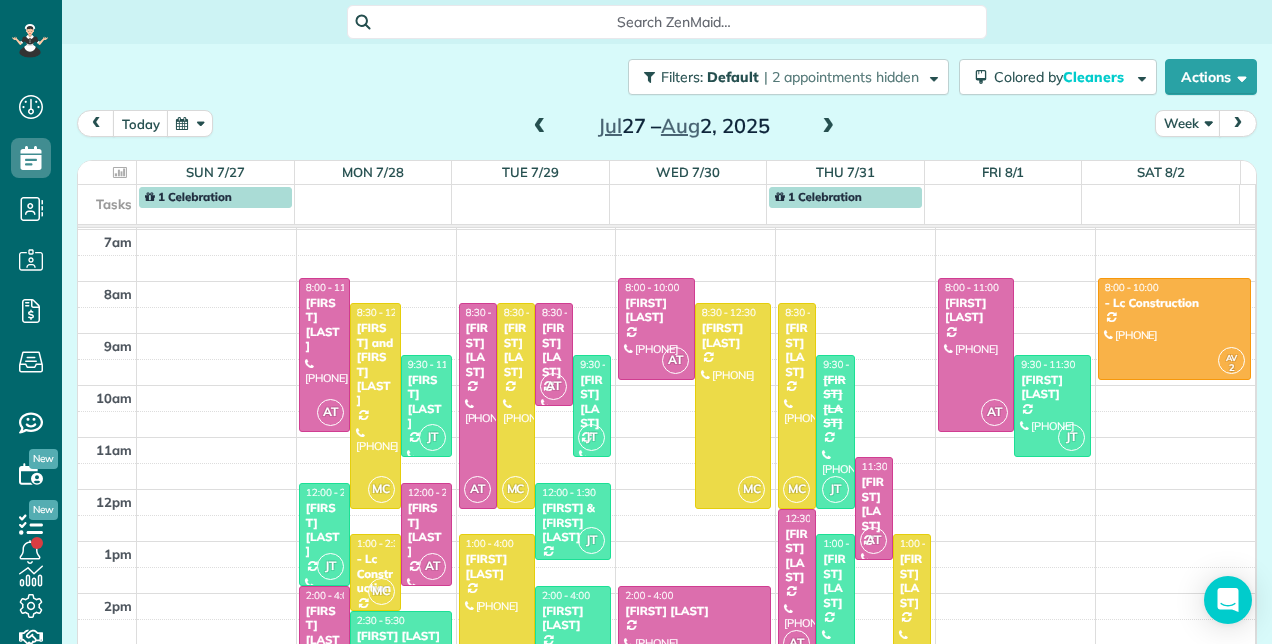 click at bounding box center [828, 127] 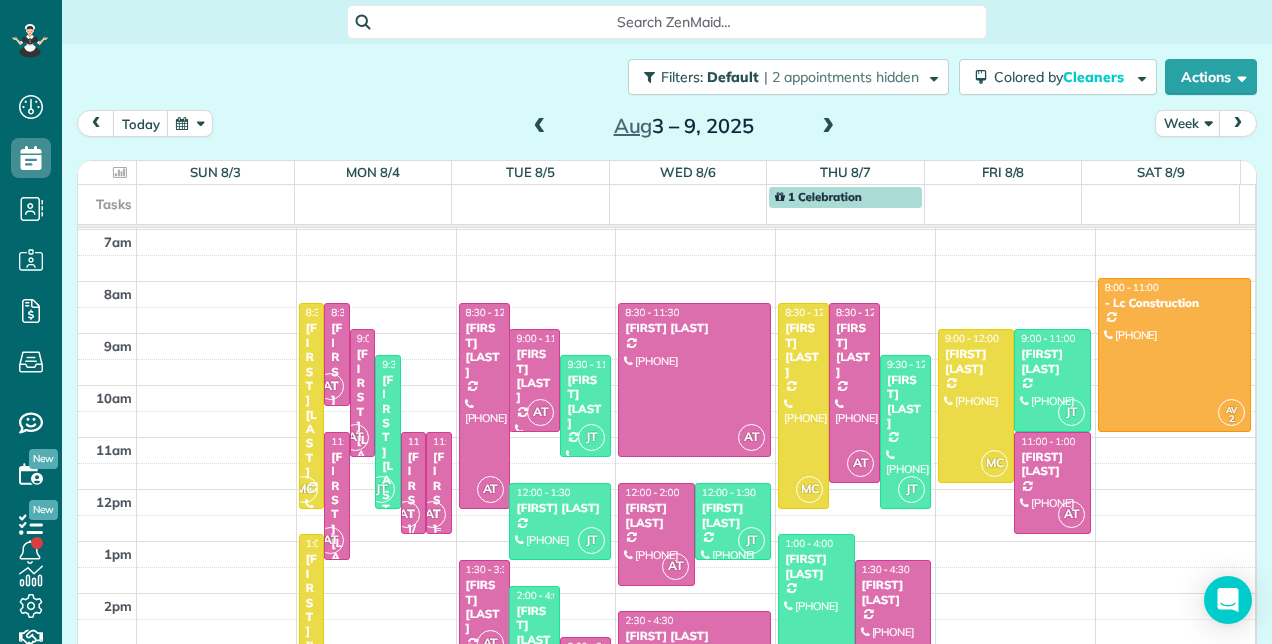 click on "[FIRST] [LAST]" at bounding box center (438, 529) 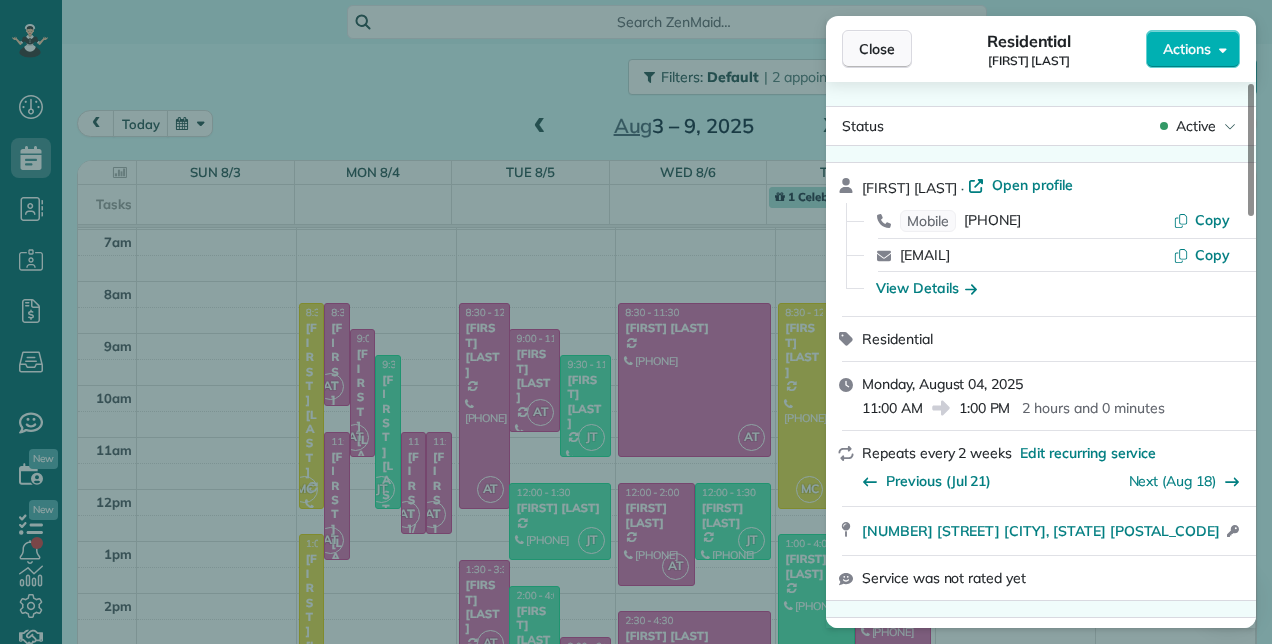 click on "Close" at bounding box center (877, 49) 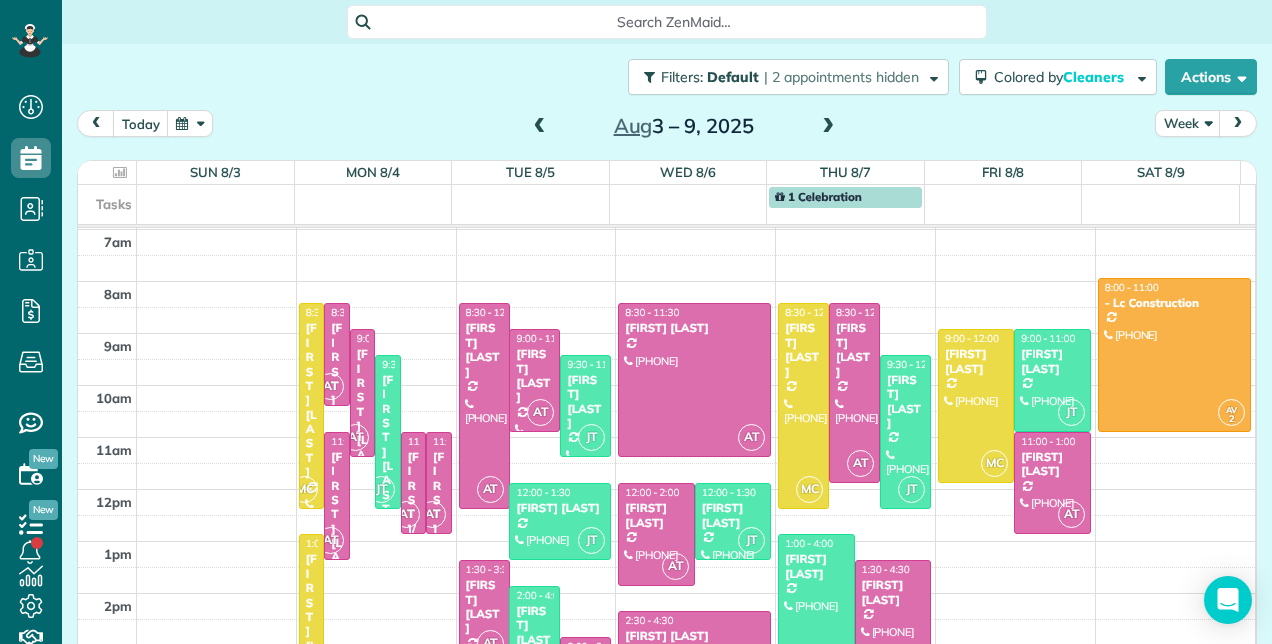 click at bounding box center (540, 127) 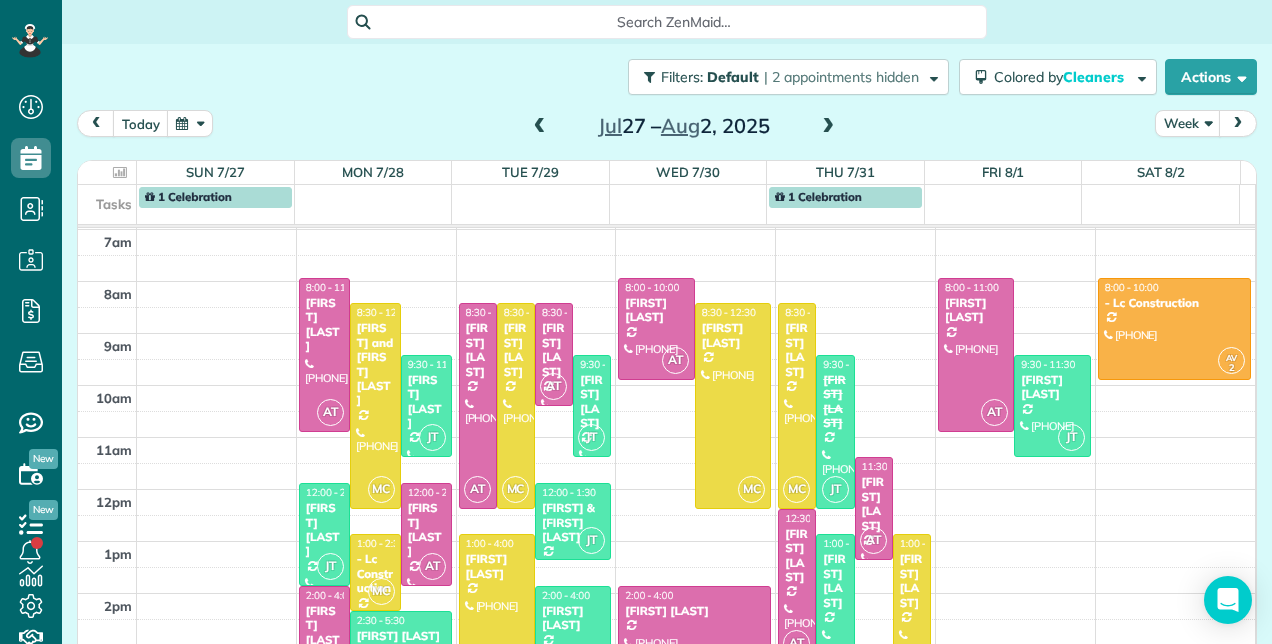 click at bounding box center (540, 127) 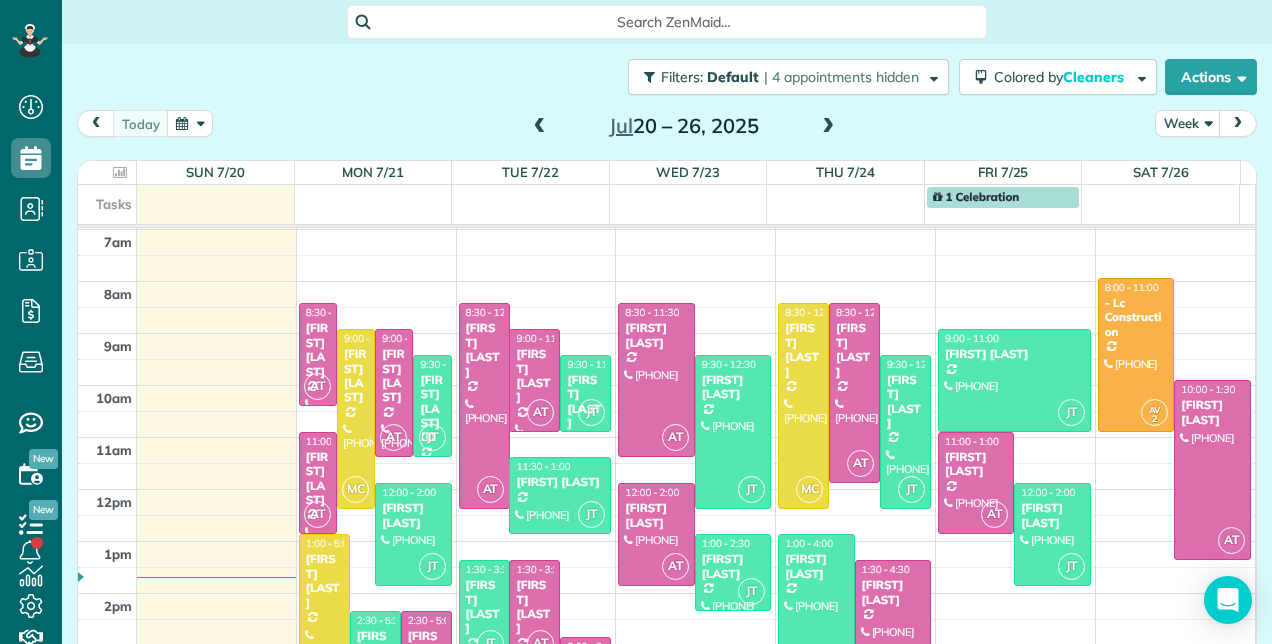 click at bounding box center (828, 127) 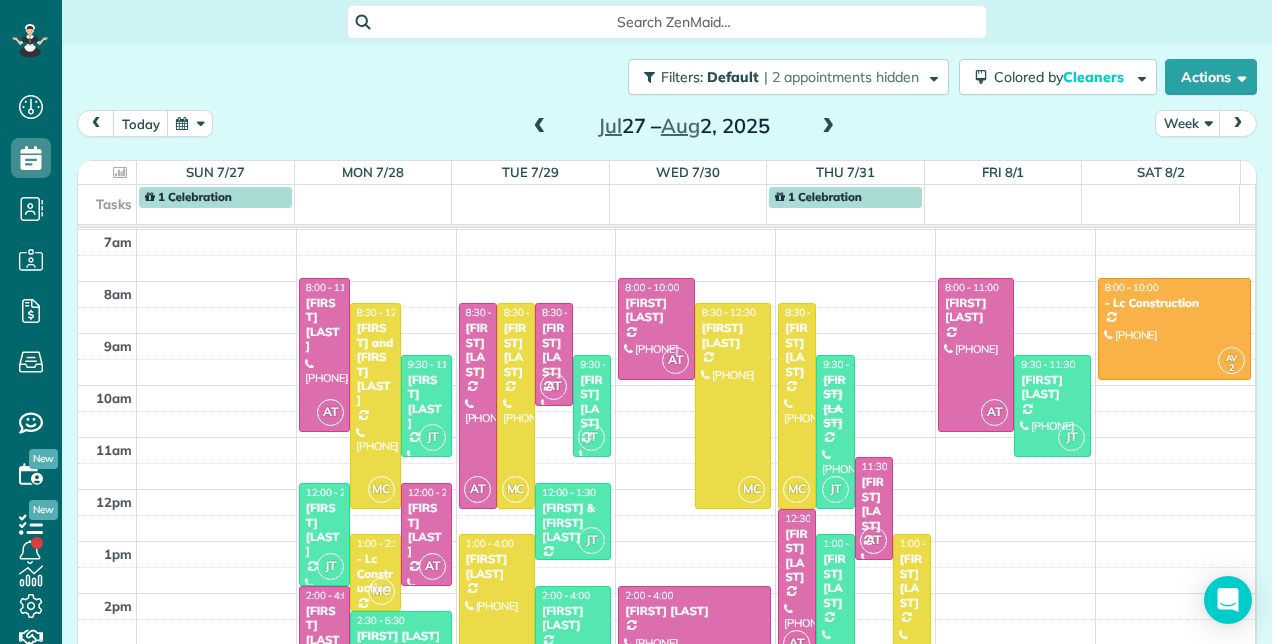 click at bounding box center (540, 127) 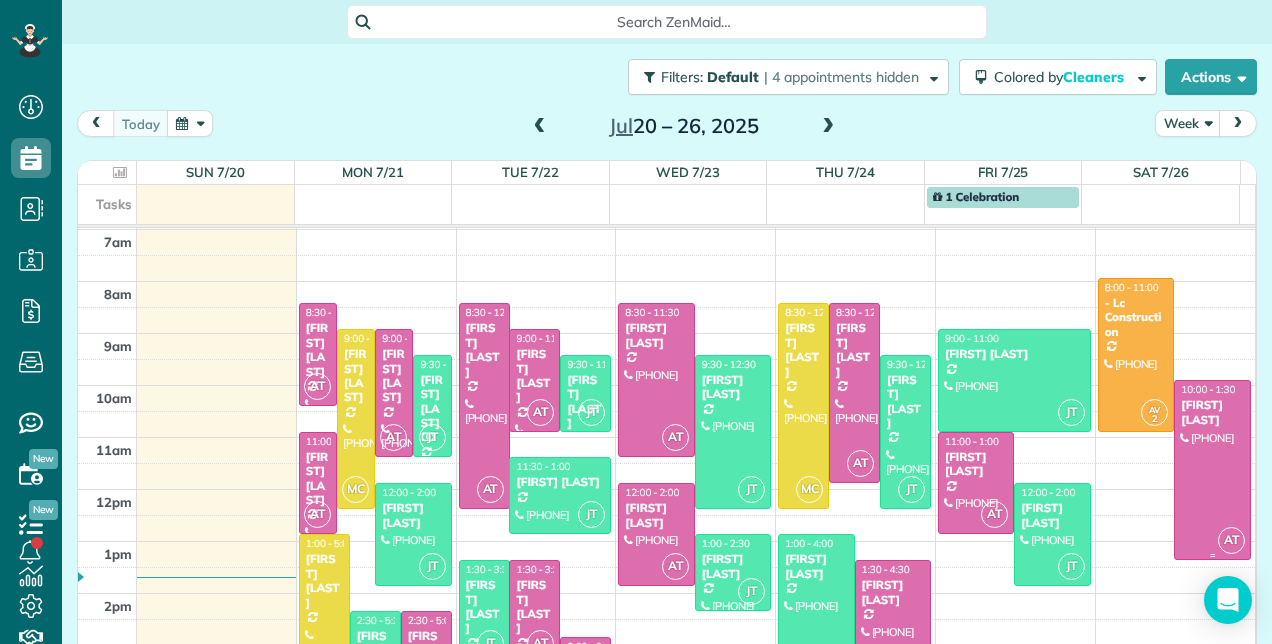 click at bounding box center [1212, 470] 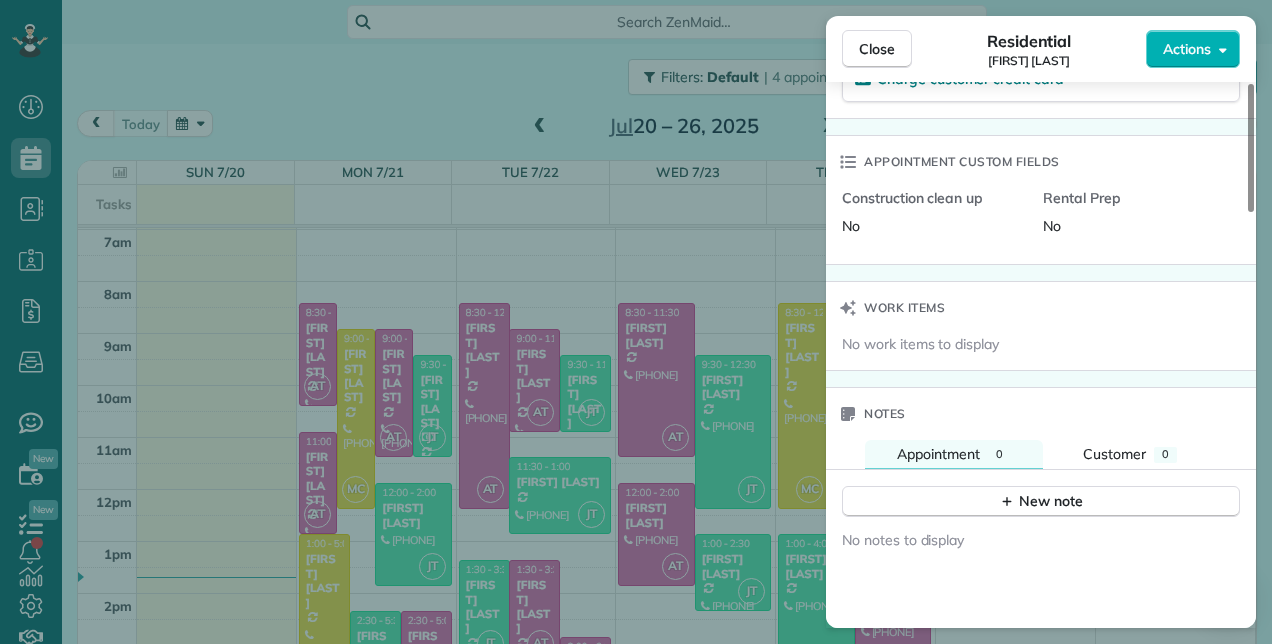 scroll, scrollTop: 1064, scrollLeft: 0, axis: vertical 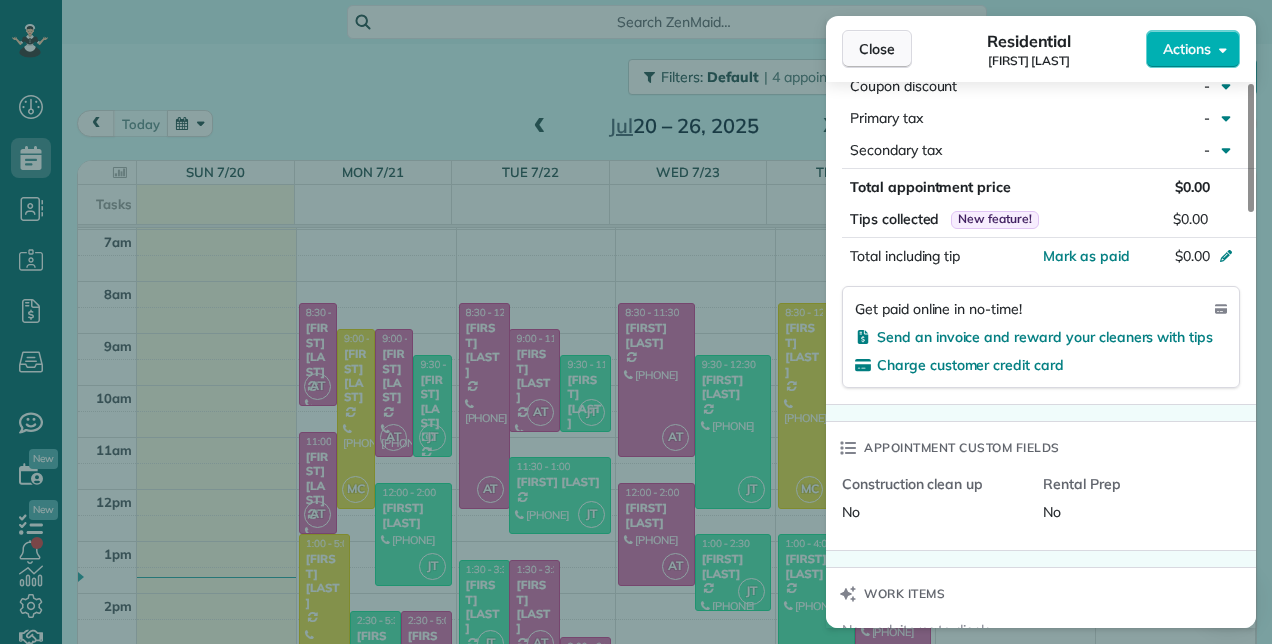 click on "Close" at bounding box center (877, 49) 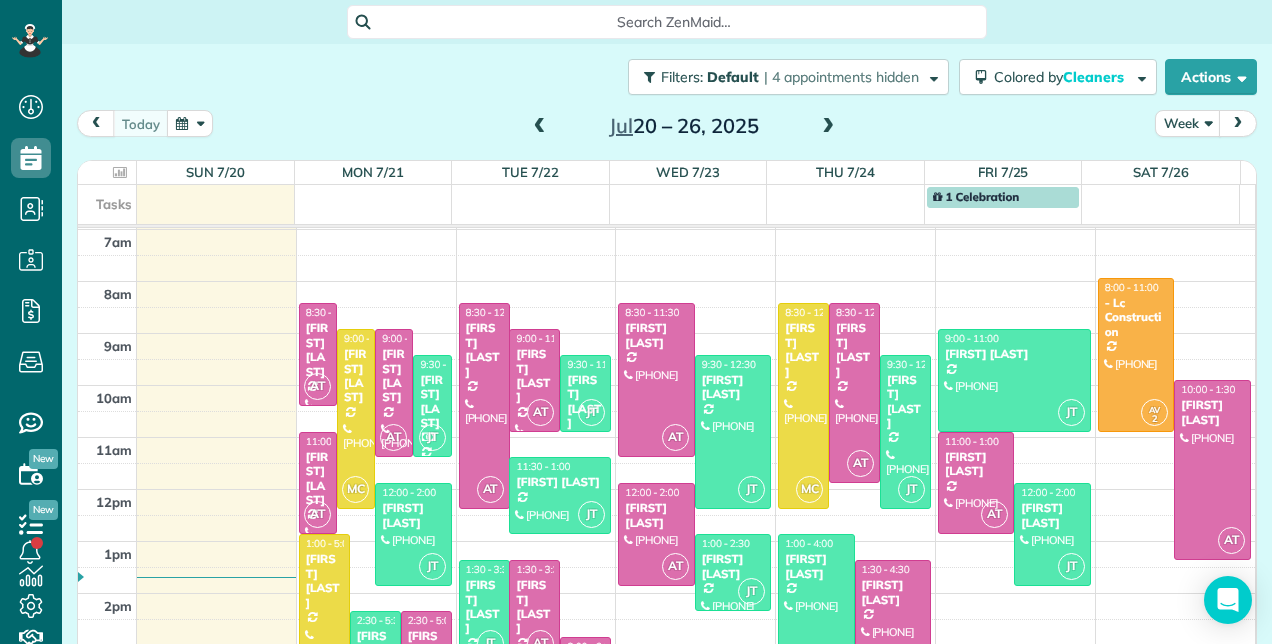 click at bounding box center (828, 127) 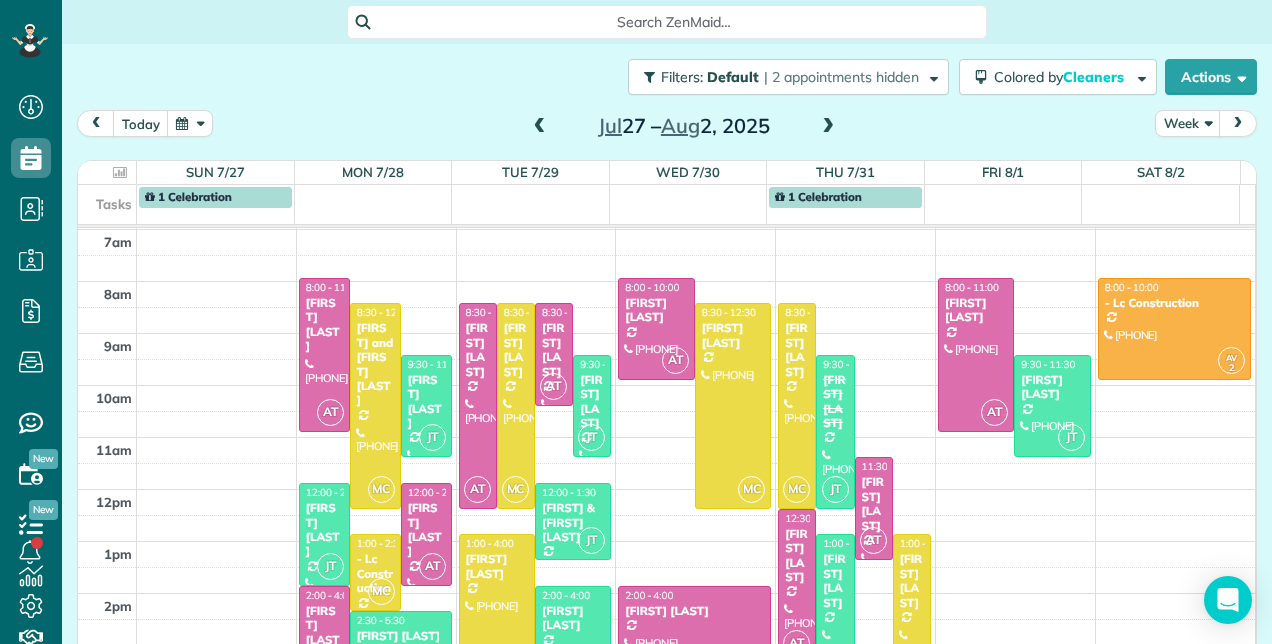 click at bounding box center (828, 127) 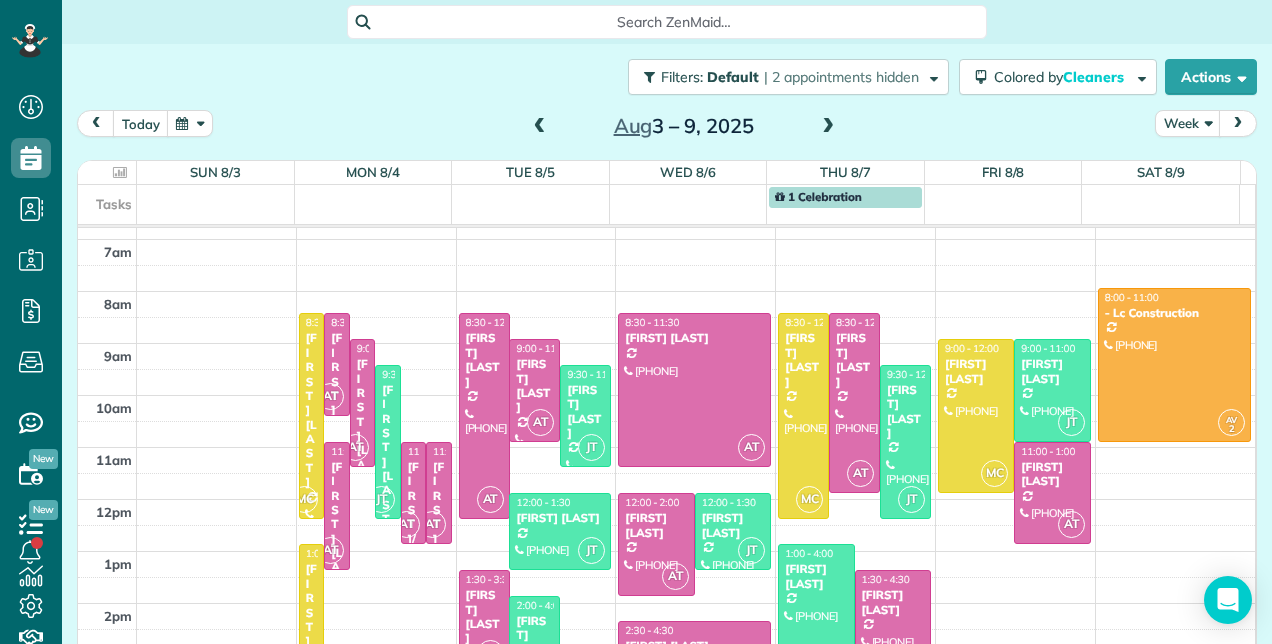 click at bounding box center (540, 127) 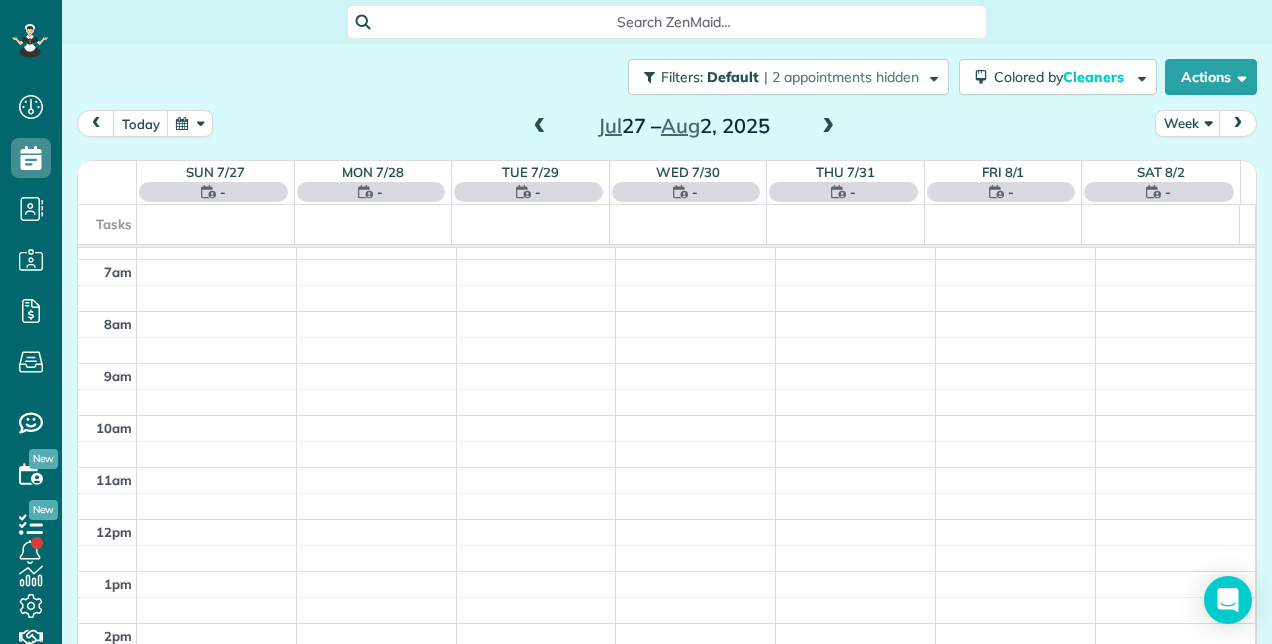 scroll, scrollTop: 258, scrollLeft: 0, axis: vertical 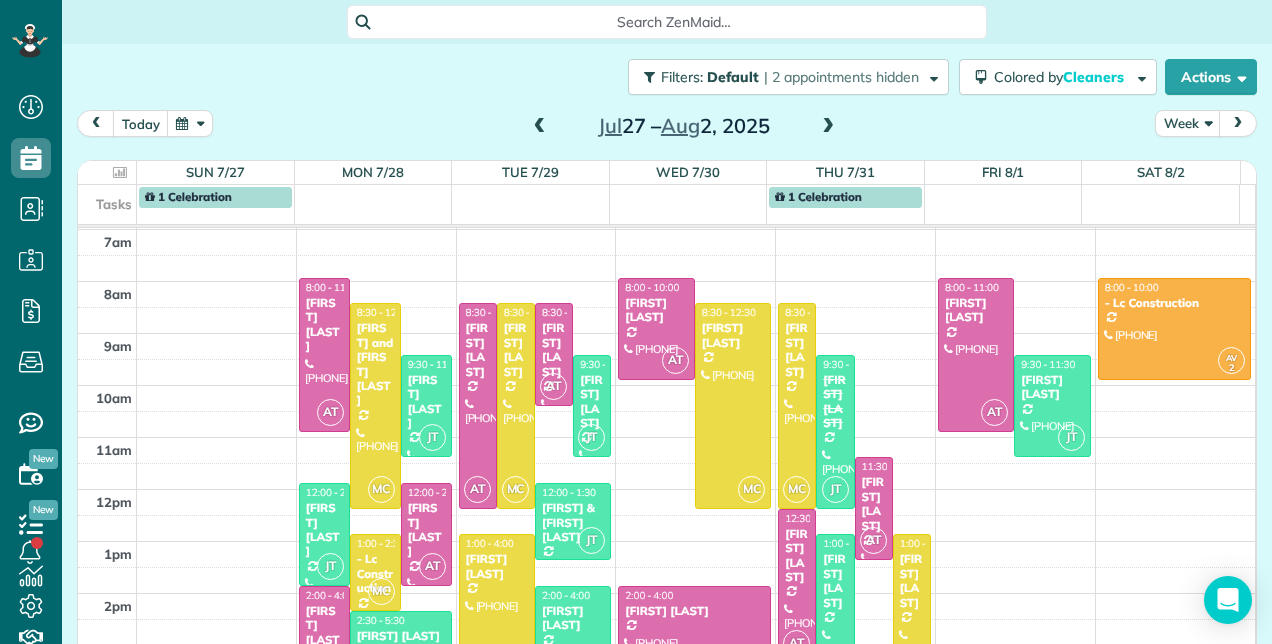 click at bounding box center [540, 127] 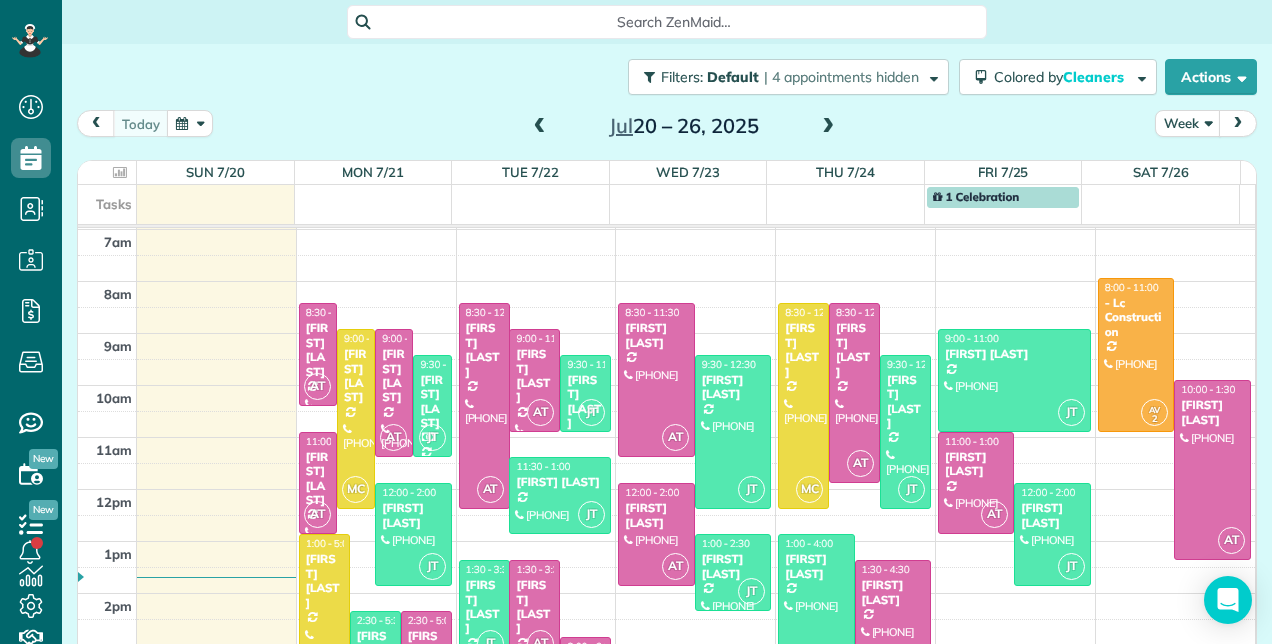 click at bounding box center [828, 127] 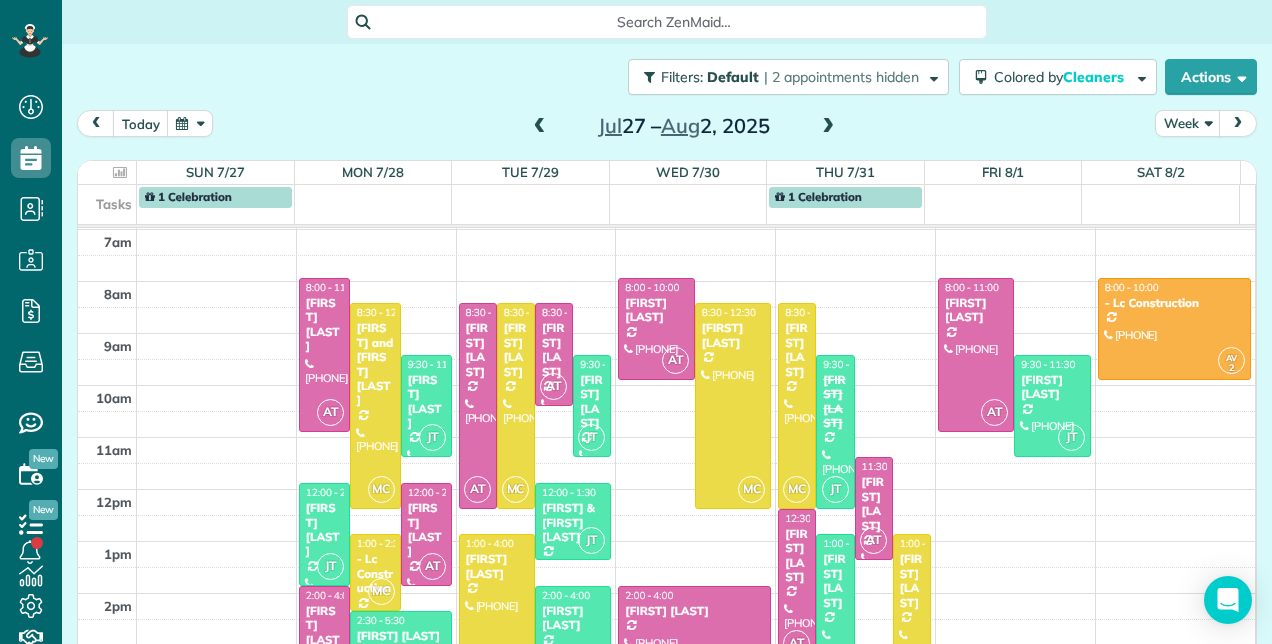 click at bounding box center [828, 127] 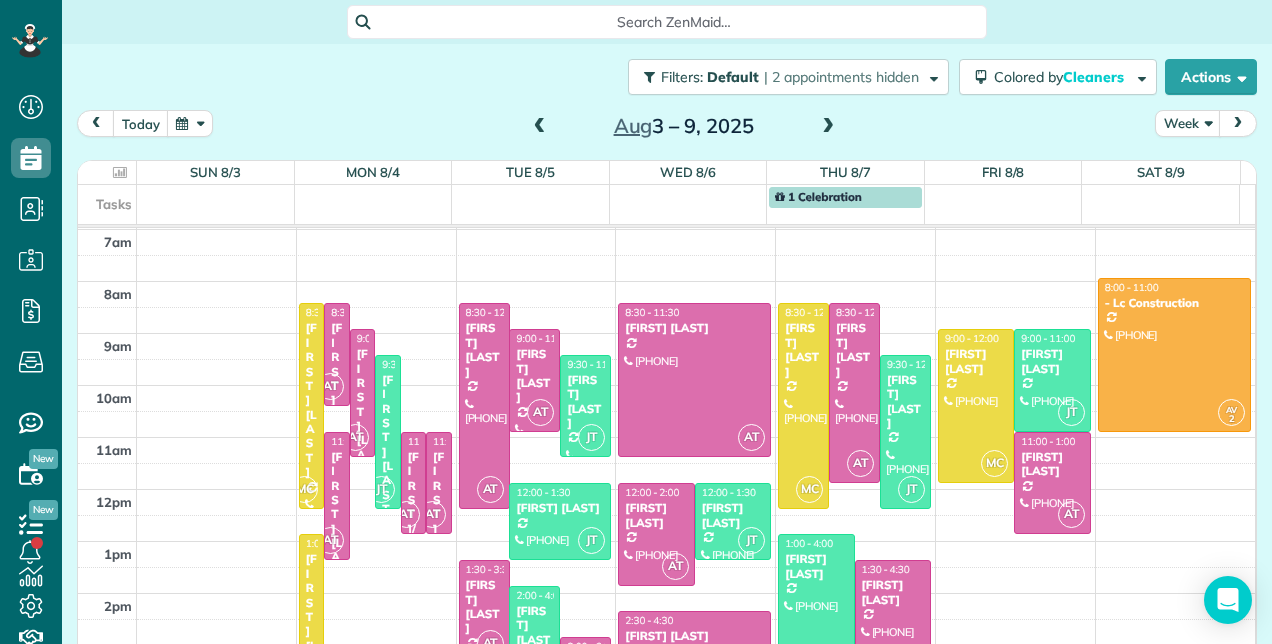 click at bounding box center [828, 127] 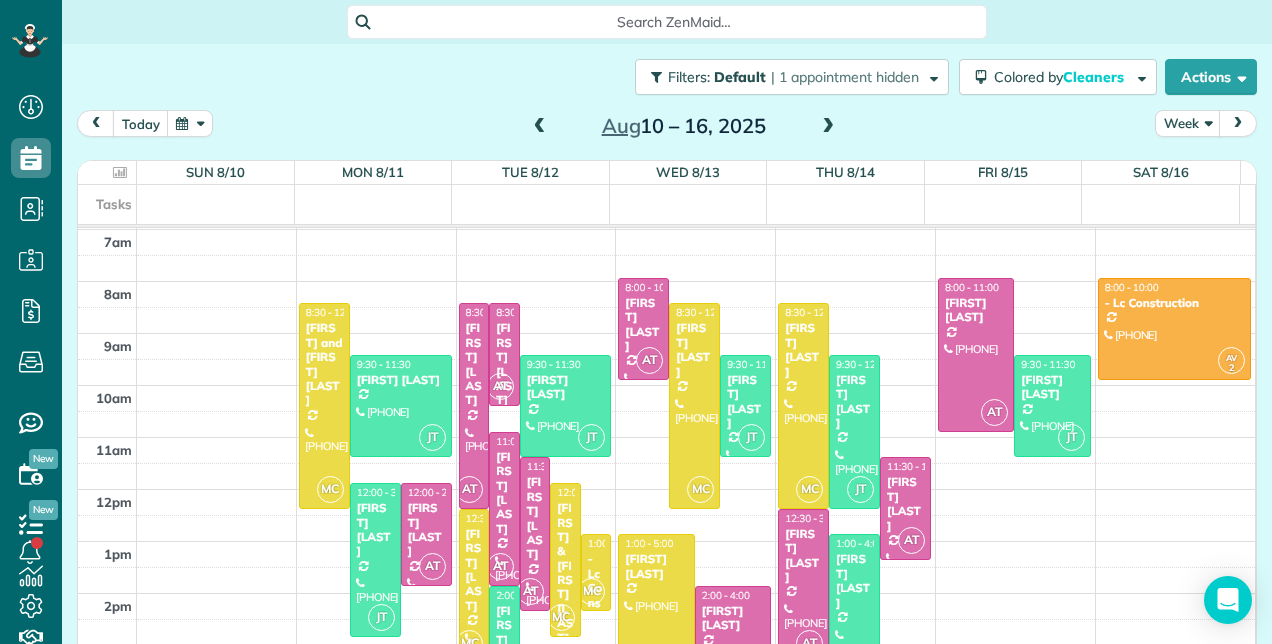 click at bounding box center [828, 127] 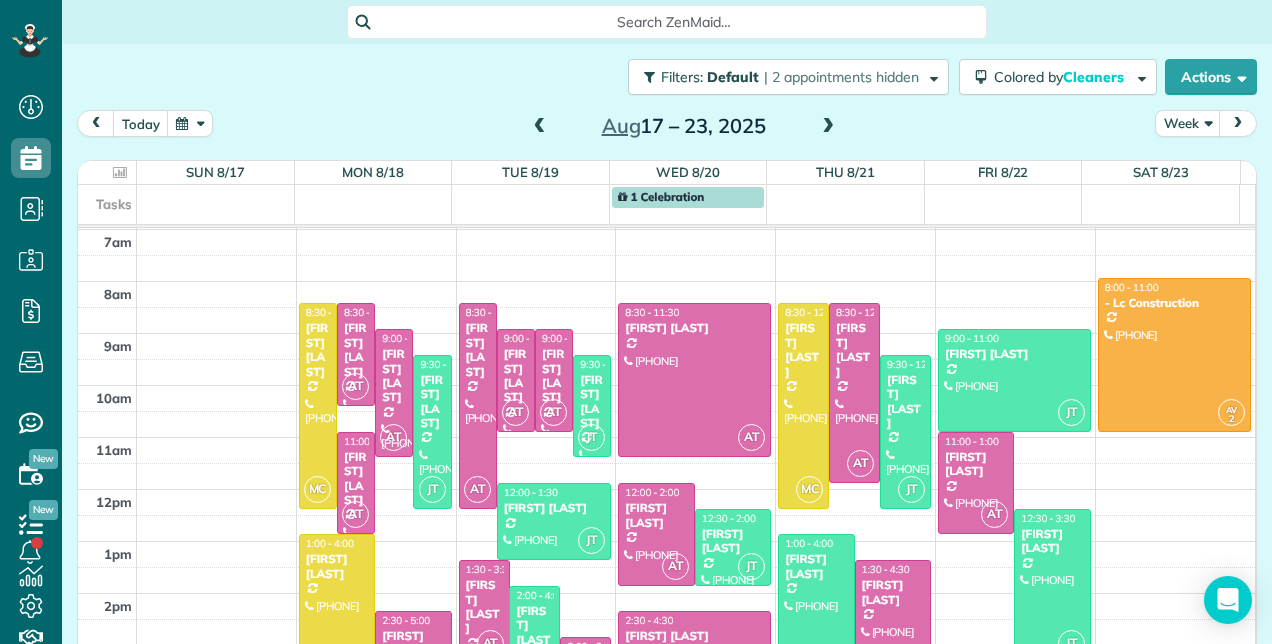 click at bounding box center [828, 127] 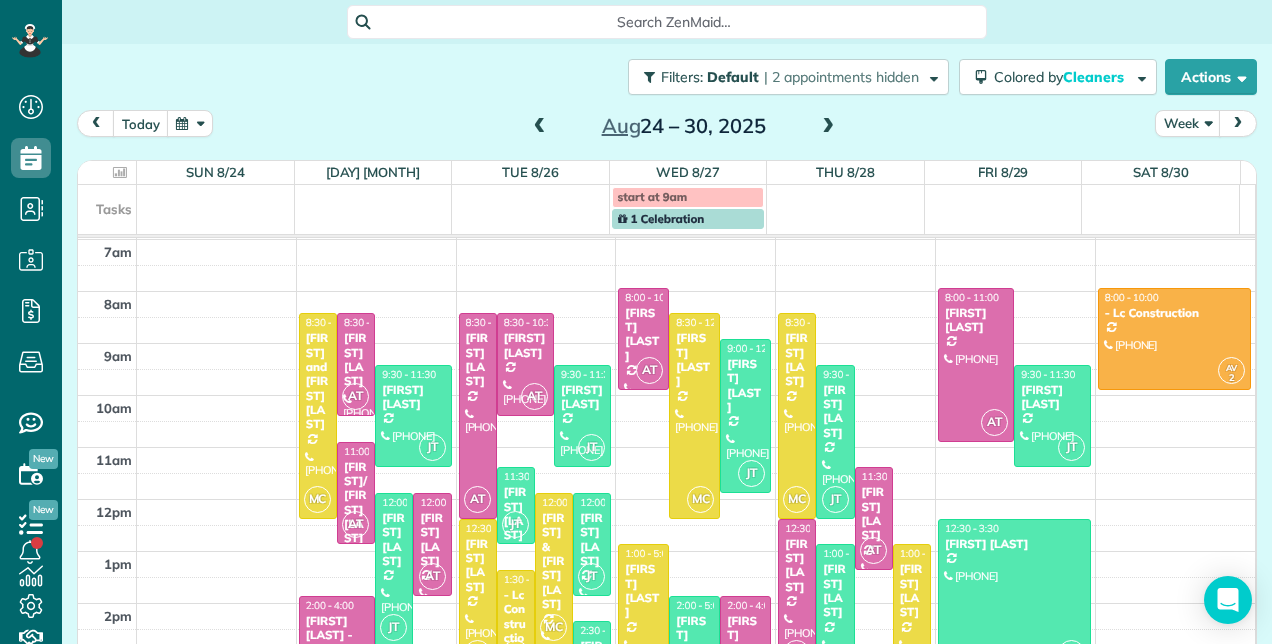 click on "today   Week Aug  24 – 30, 2025" at bounding box center (667, 128) 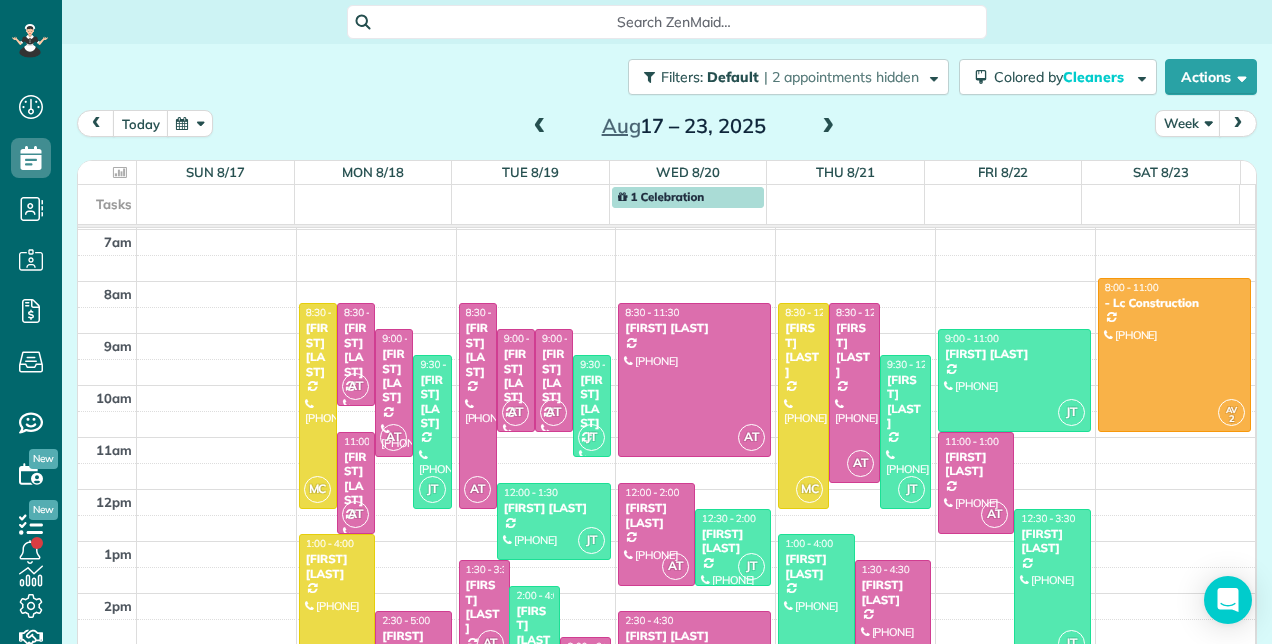 click at bounding box center [540, 127] 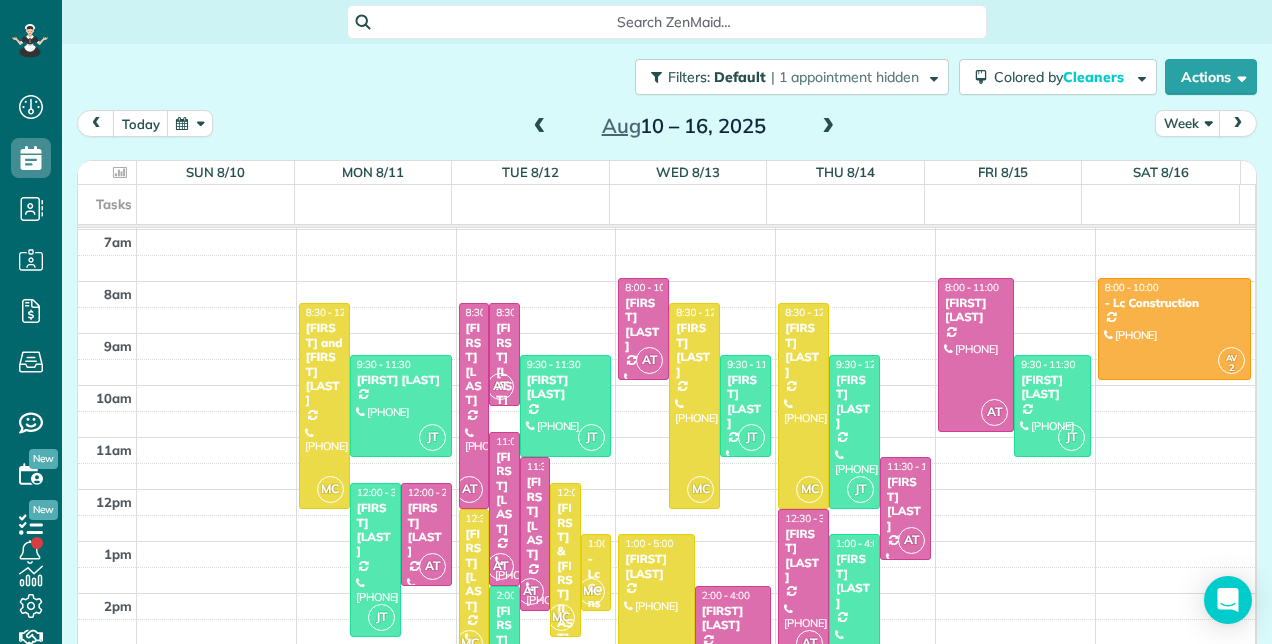 click at bounding box center (540, 127) 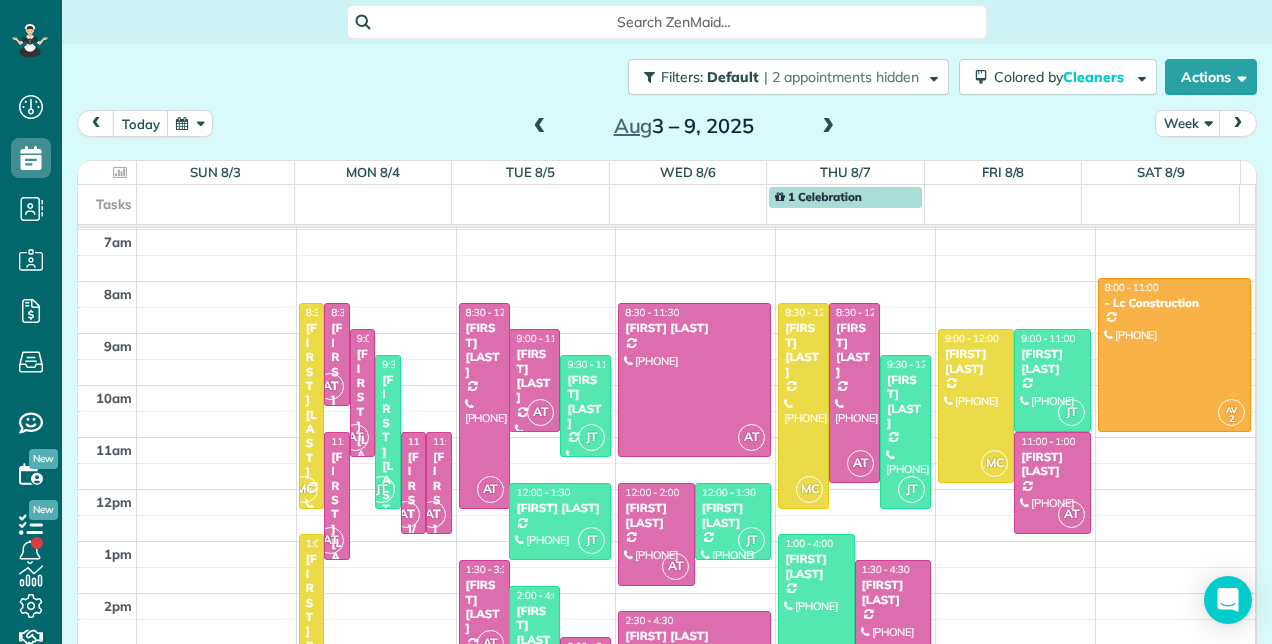 click at bounding box center [540, 127] 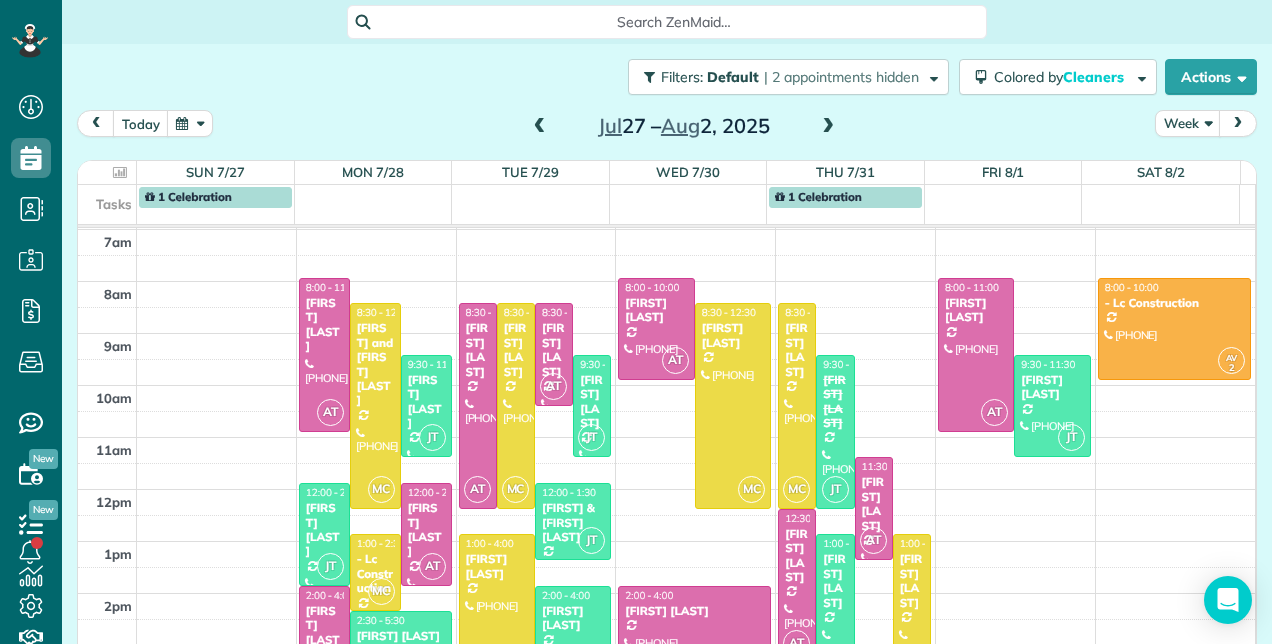 click at bounding box center [540, 127] 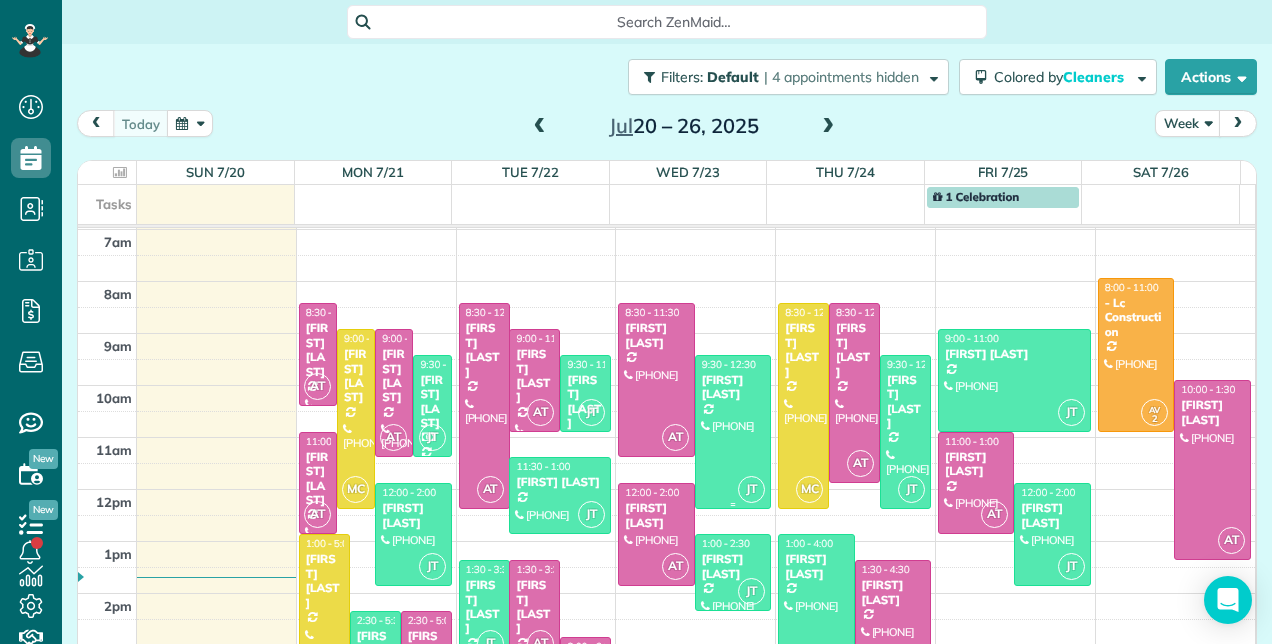 click at bounding box center (733, 432) 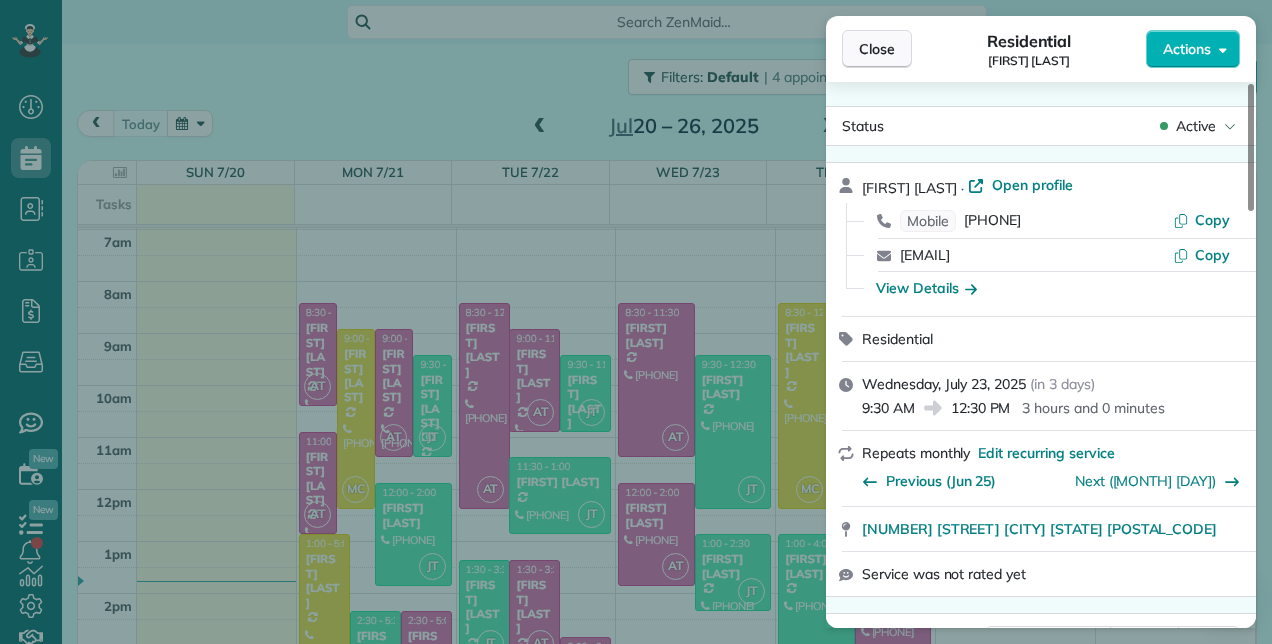 click on "Close" at bounding box center [877, 49] 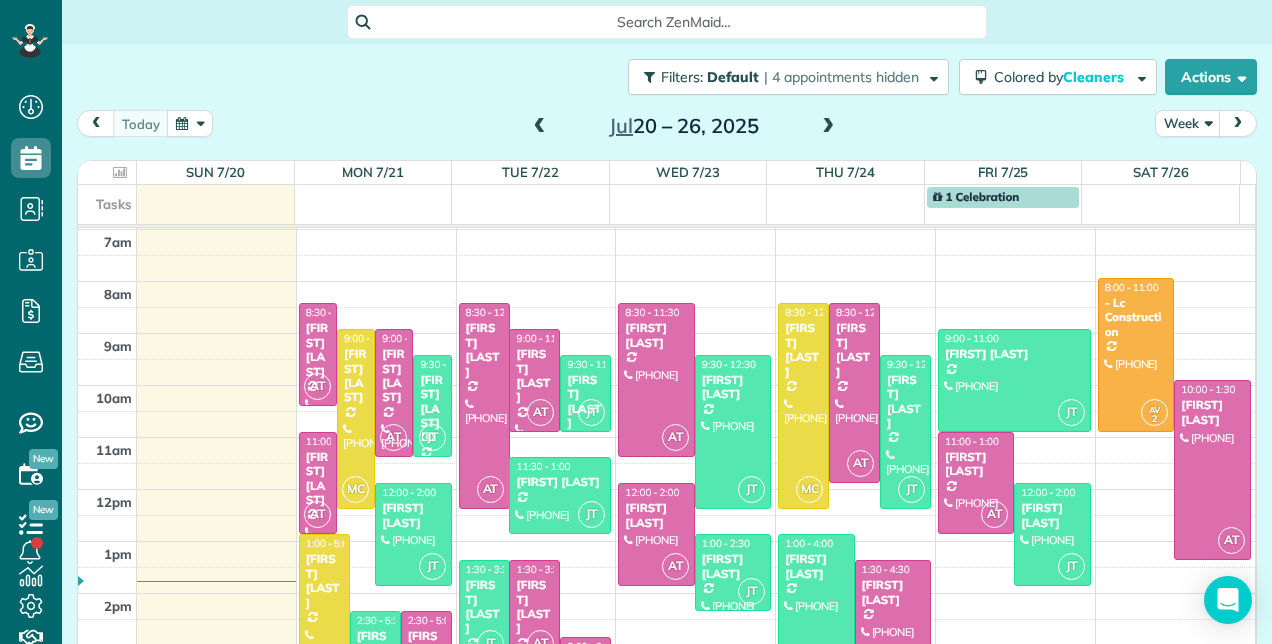 click at bounding box center (828, 127) 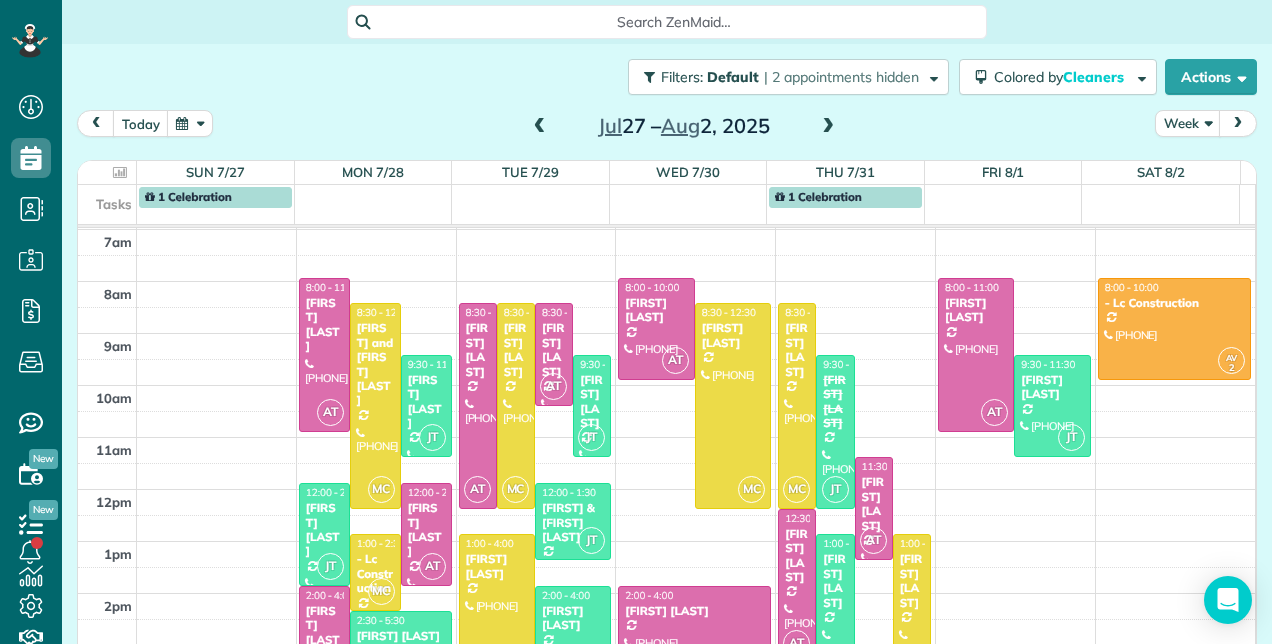 click at bounding box center (828, 127) 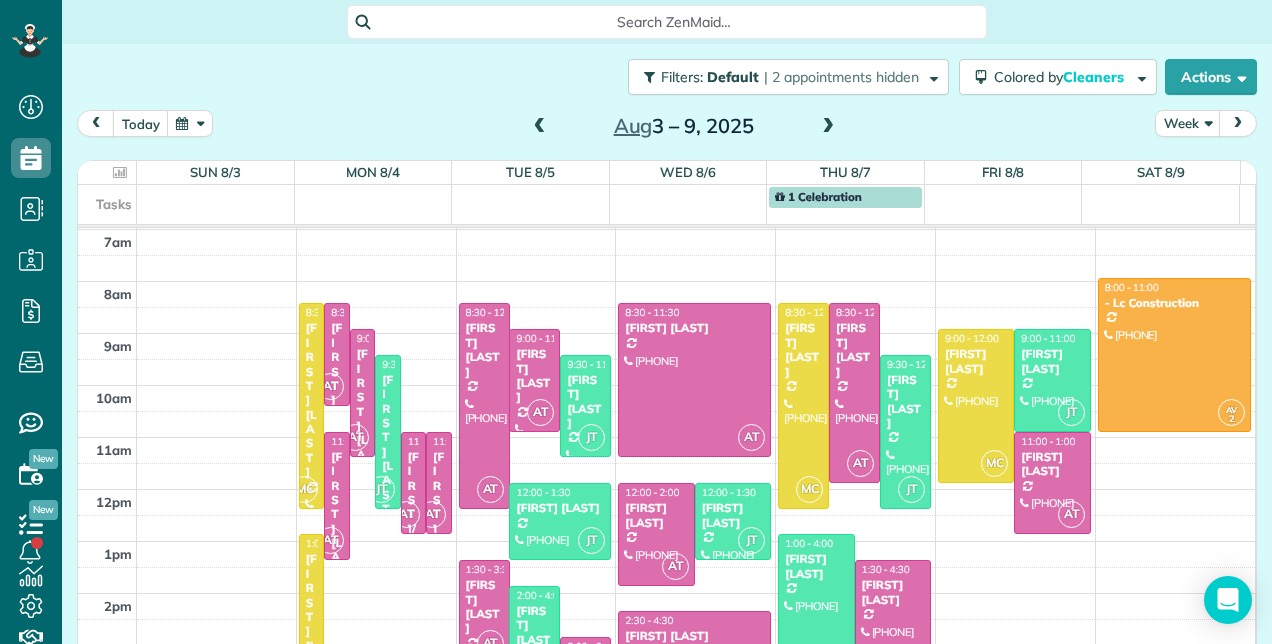 click at bounding box center [540, 127] 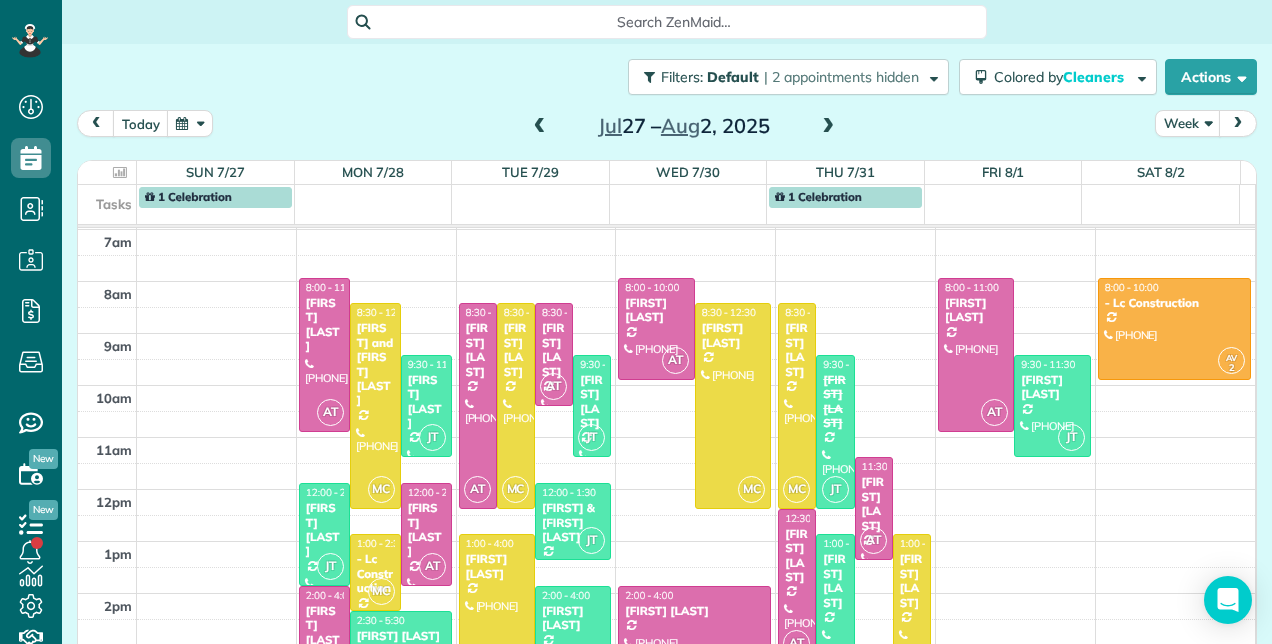 click at bounding box center [828, 127] 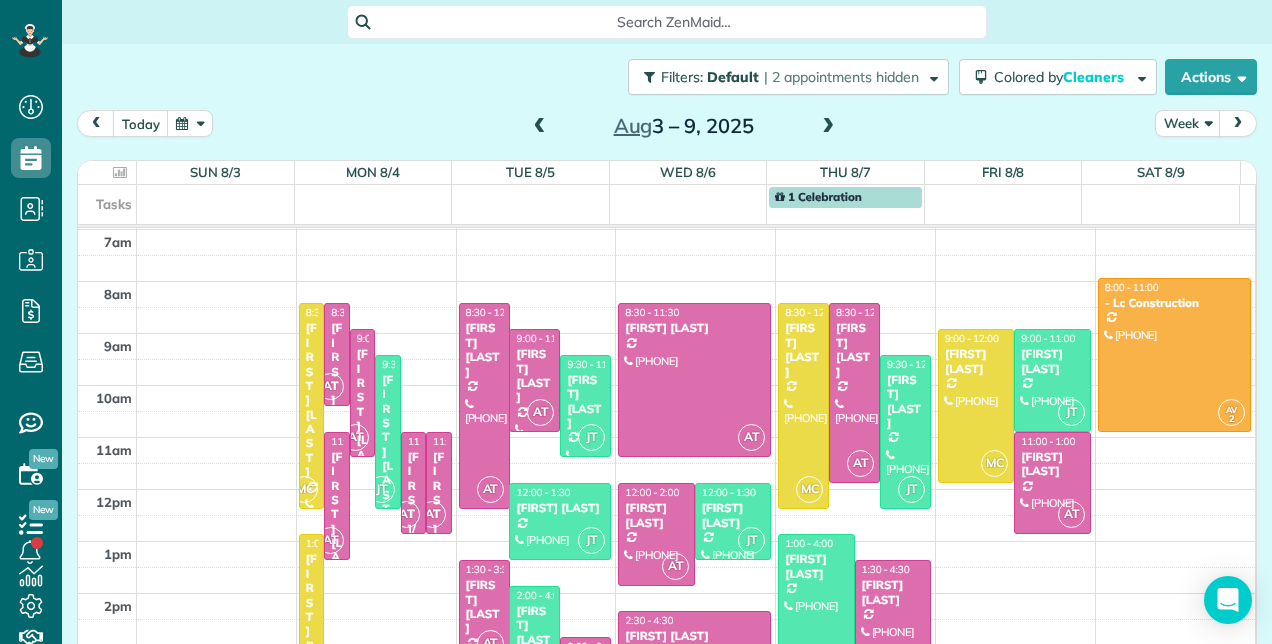 click at bounding box center (828, 127) 